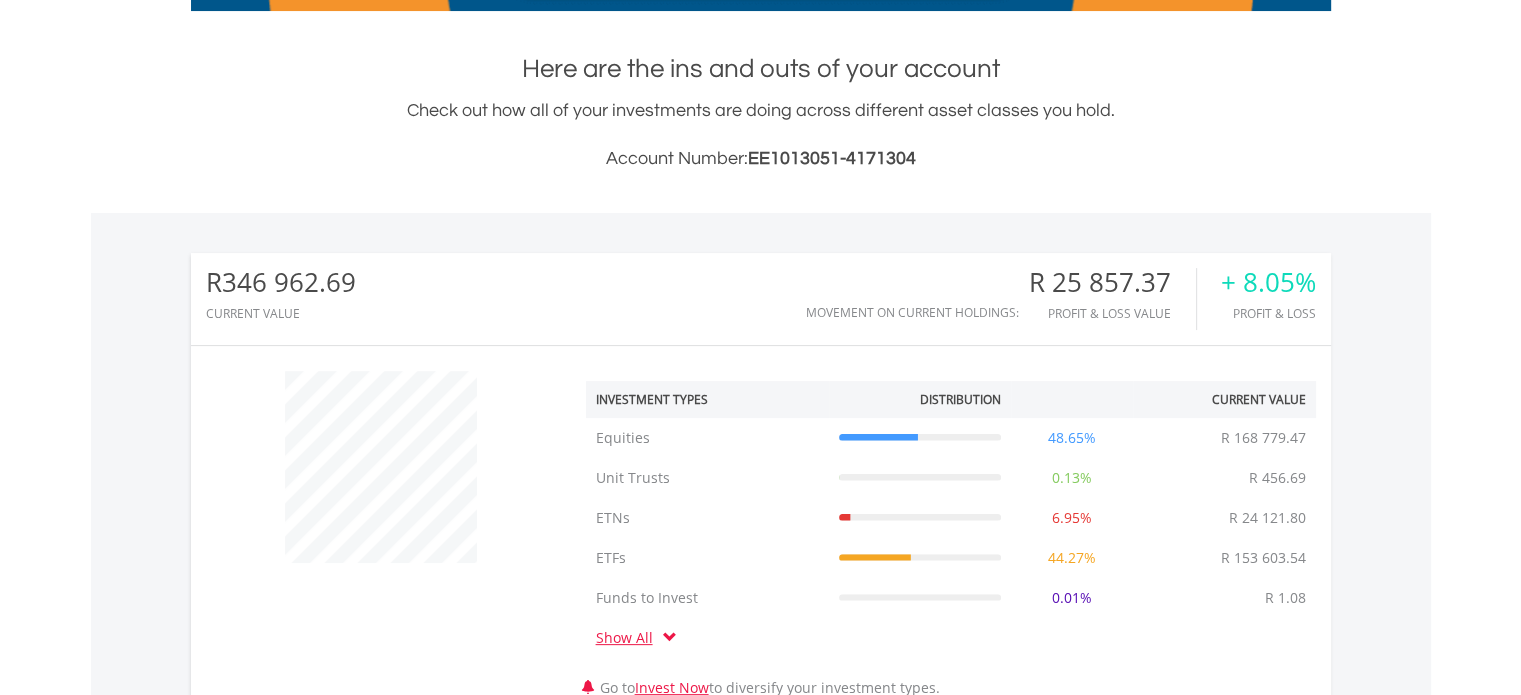 scroll, scrollTop: 556, scrollLeft: 0, axis: vertical 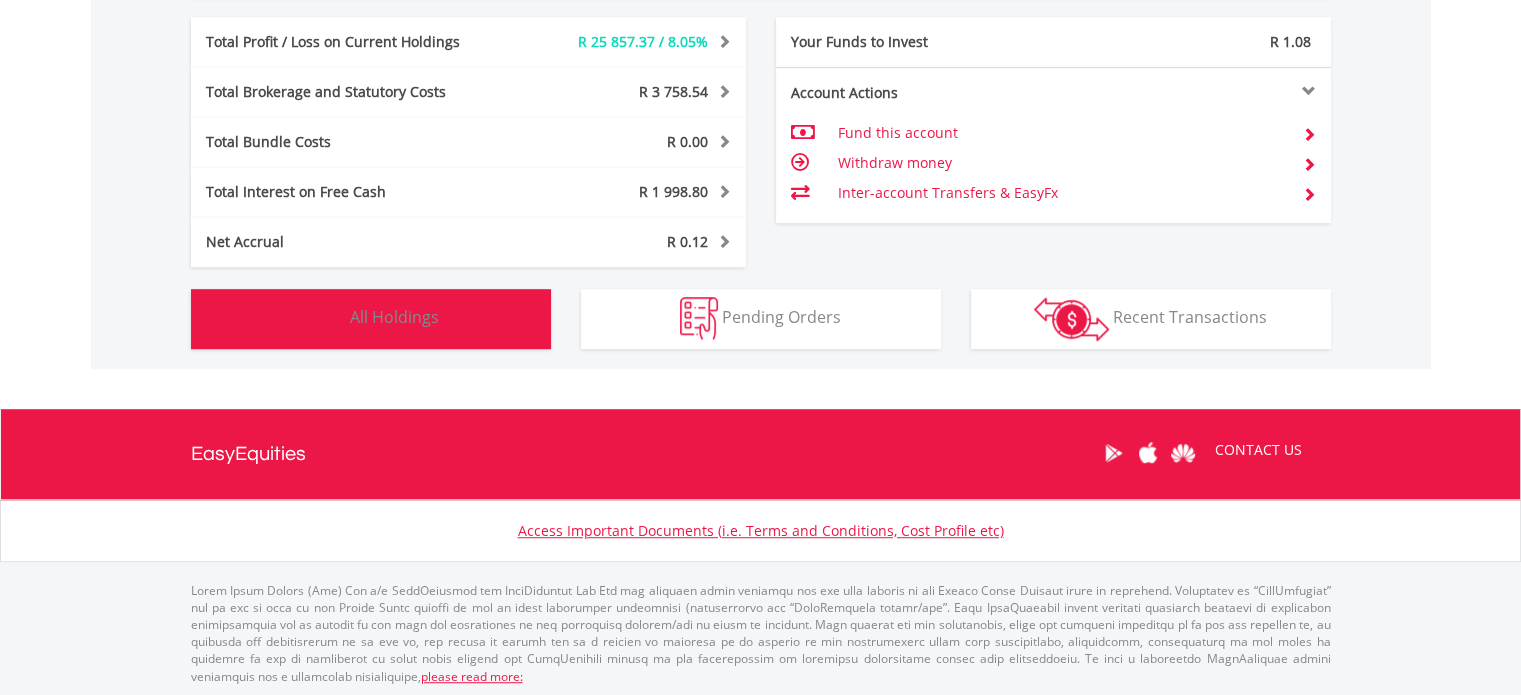 click on "Holdings
All Holdings" at bounding box center [371, 319] 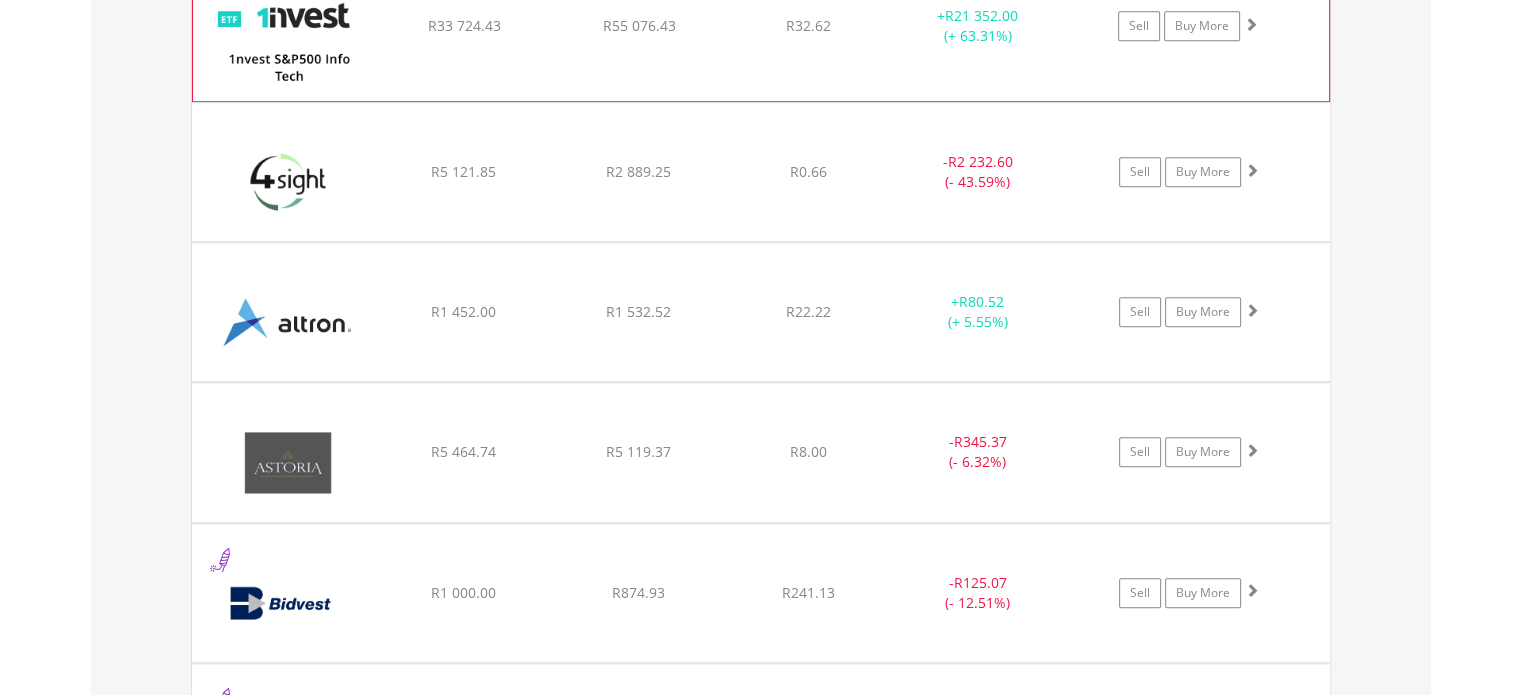 scroll, scrollTop: 1861, scrollLeft: 0, axis: vertical 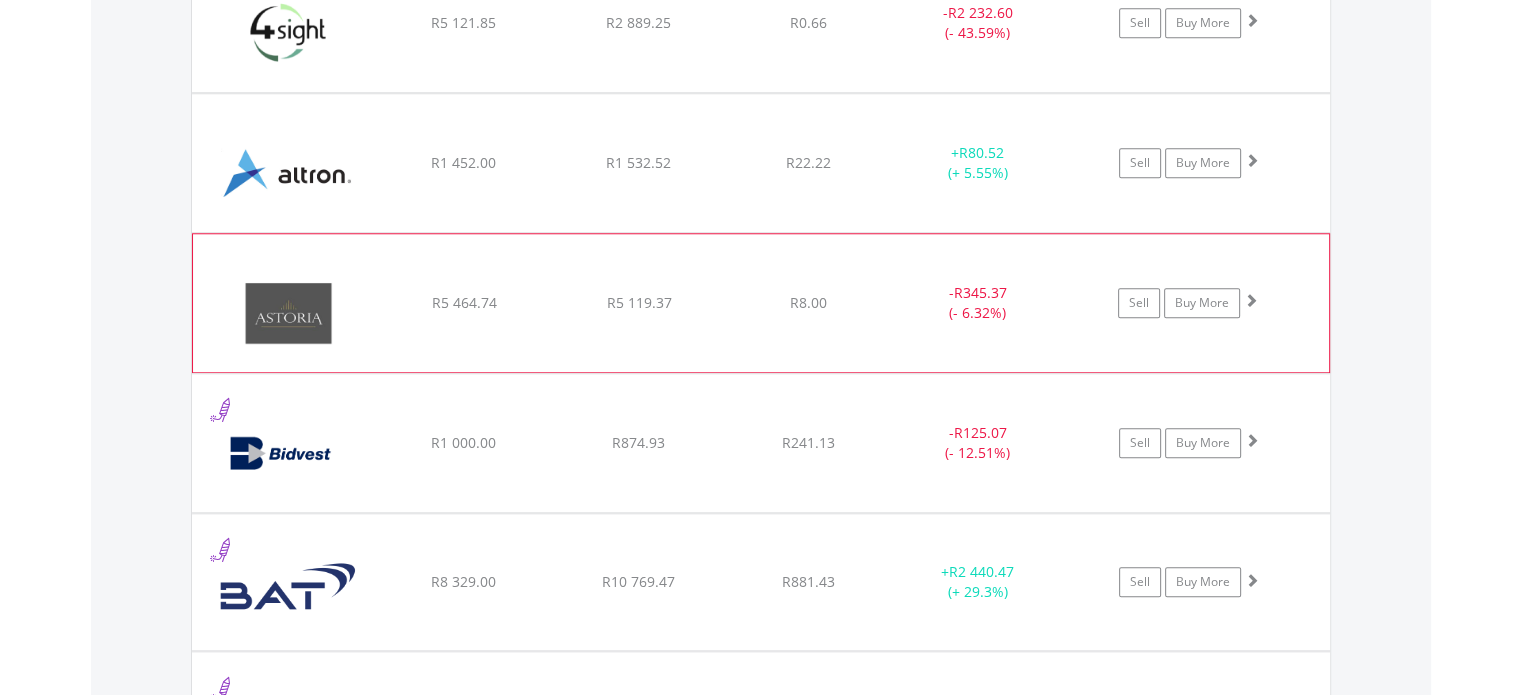 click on "﻿
Astoria Investments Limited
R5 464.74
R5 119.37
R8.00
-  R345.37 (- 6.32%)
Sell
Buy More" at bounding box center (761, -124) 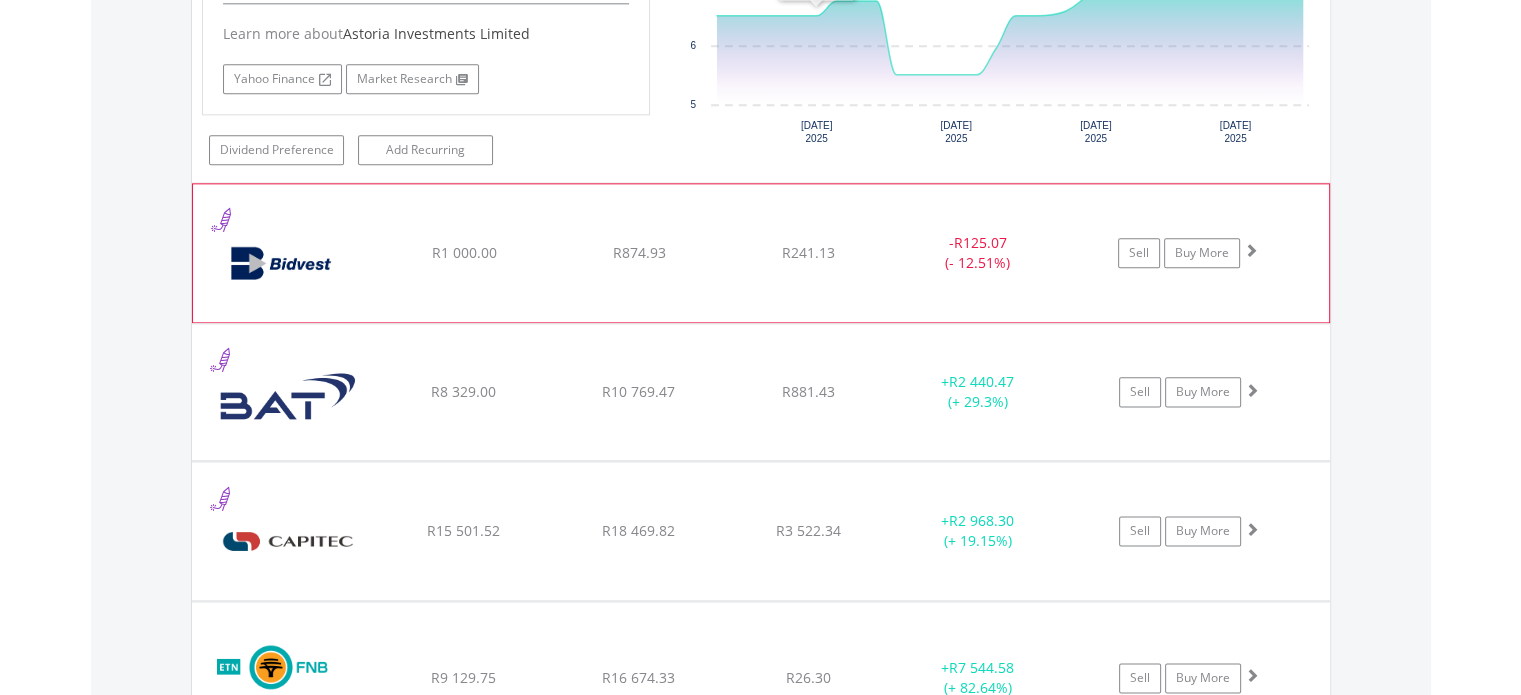 scroll, scrollTop: 2461, scrollLeft: 0, axis: vertical 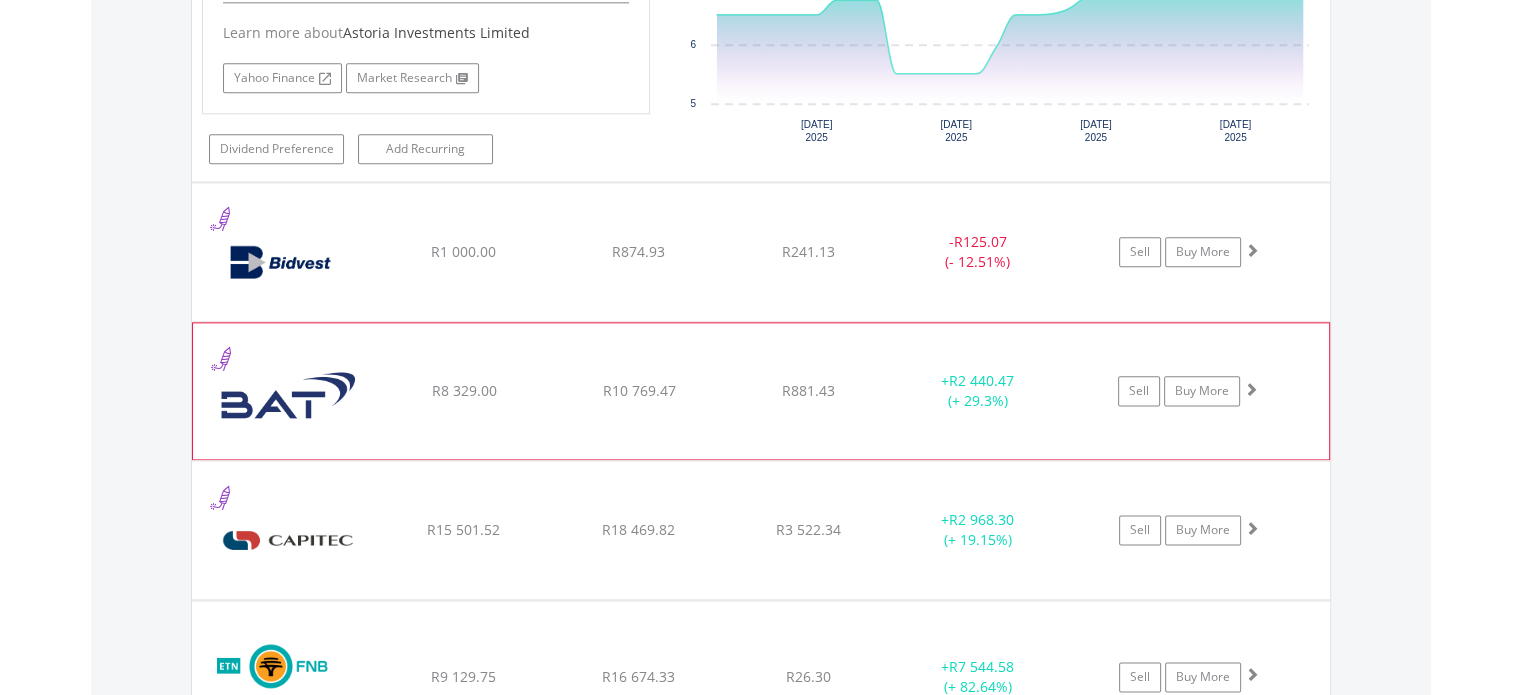 click on "+  R2 440.47 (+ 29.3%)" at bounding box center [978, -724] 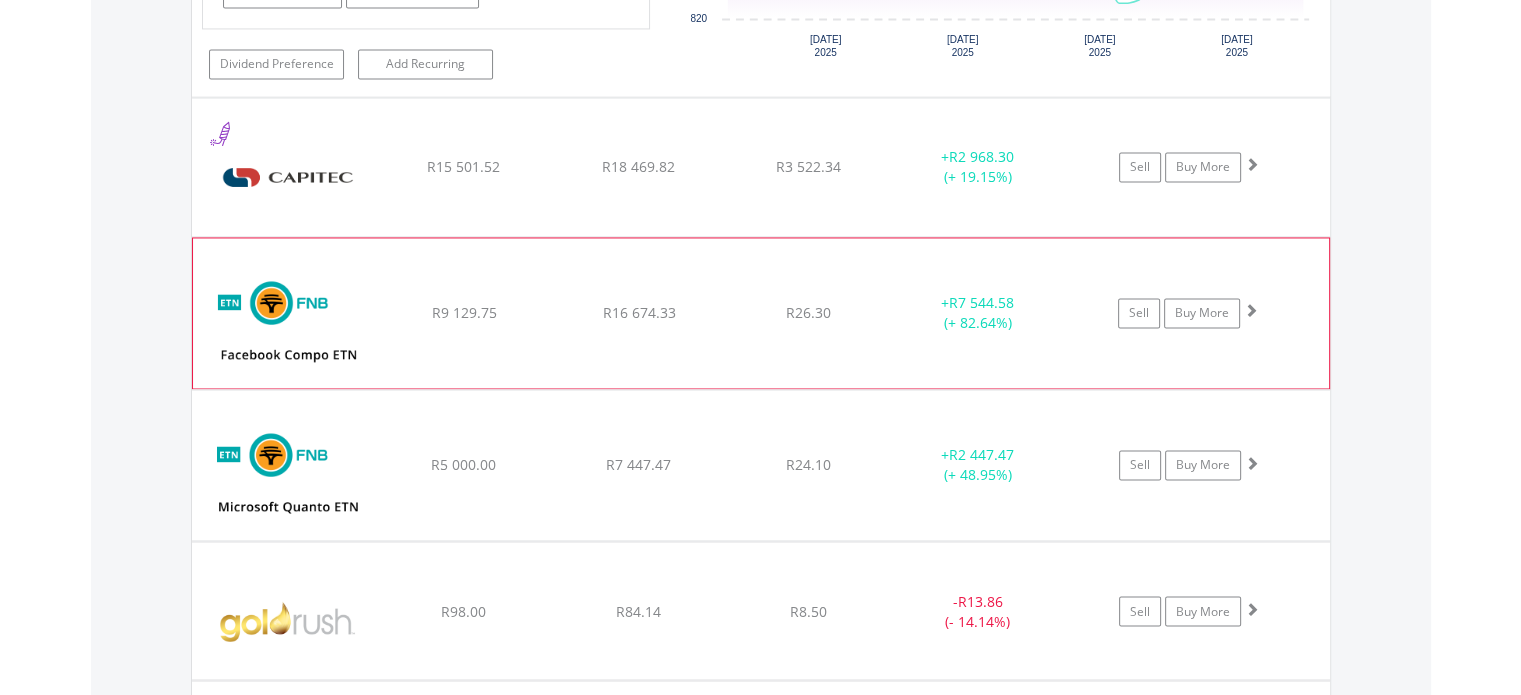 scroll, scrollTop: 3261, scrollLeft: 0, axis: vertical 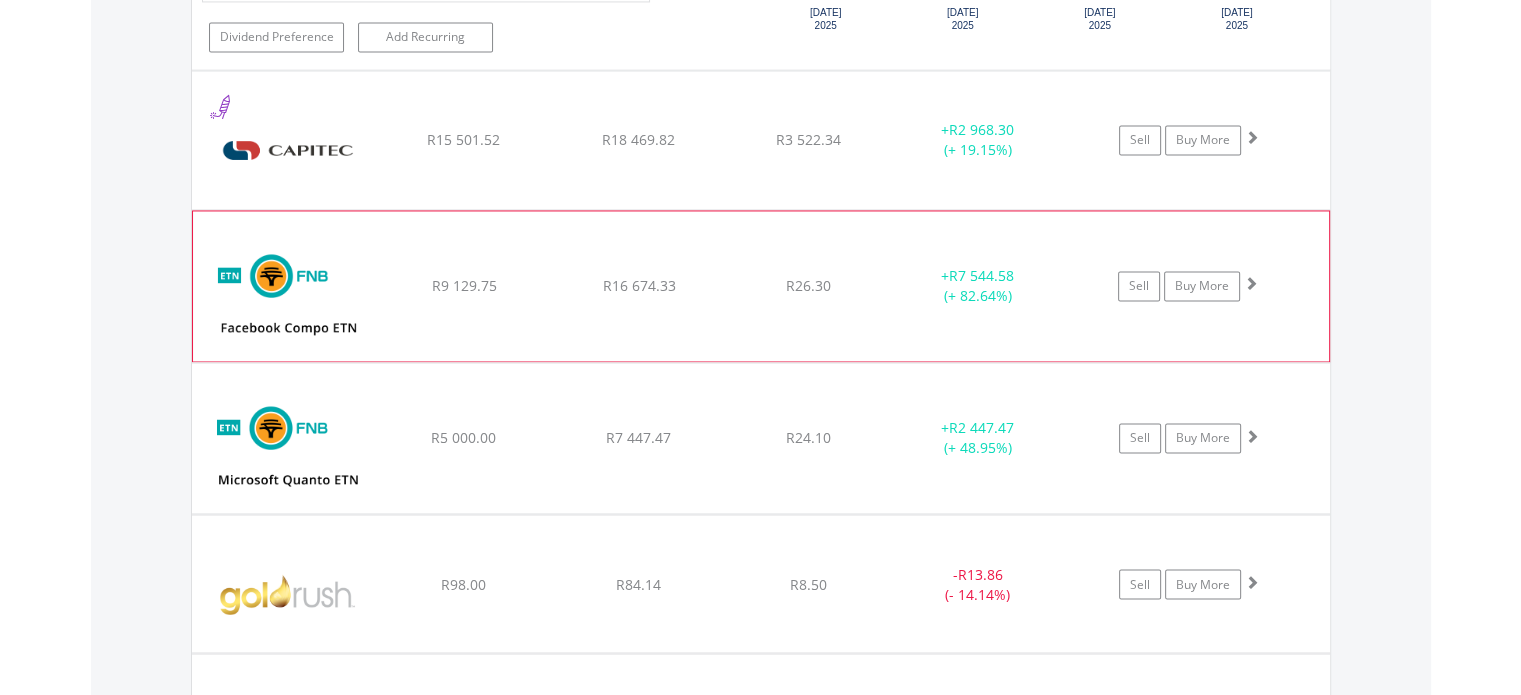 click on "﻿
FNB Compo ETN on Facebook Class A
R9 129.75
R16 674.33
R26.30
+  R7 544.58 (+ 82.64%)
Sell
Buy More" at bounding box center [761, -1524] 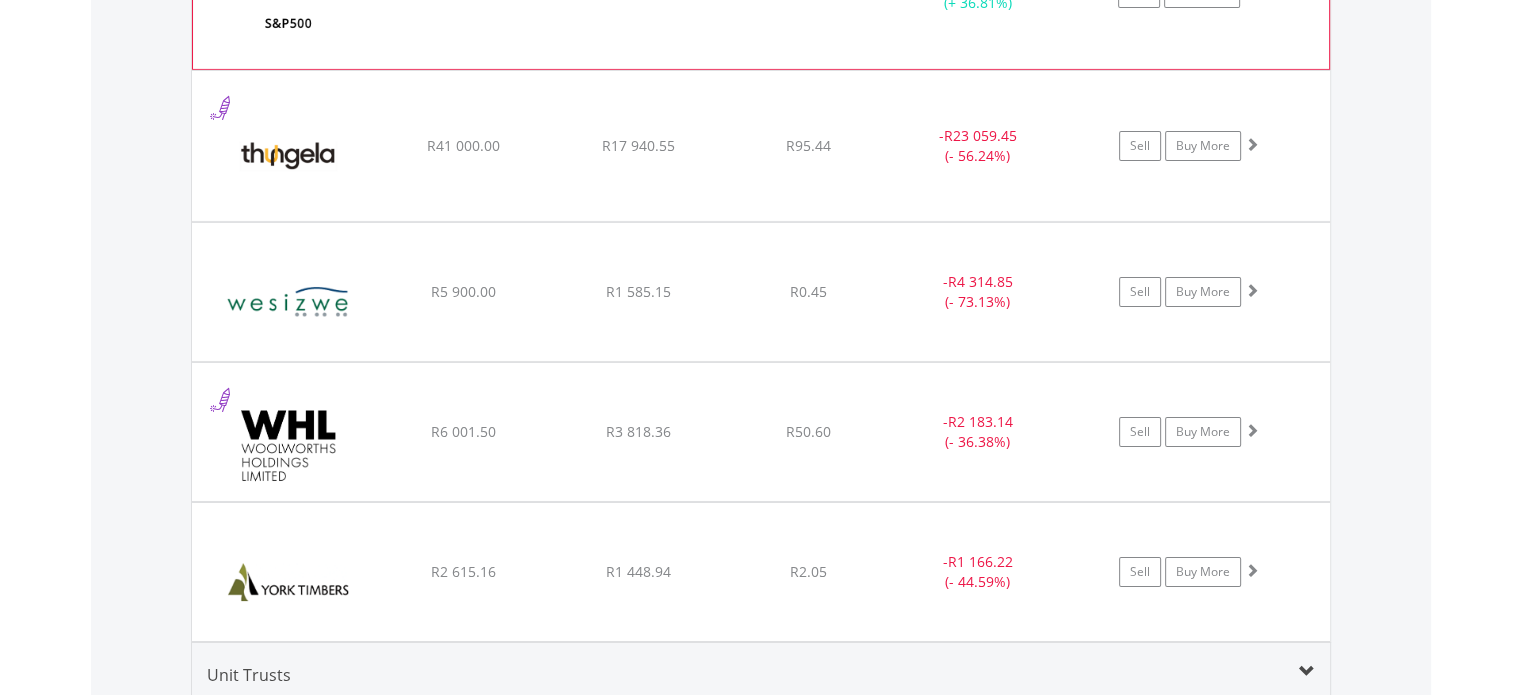 scroll, scrollTop: 6861, scrollLeft: 0, axis: vertical 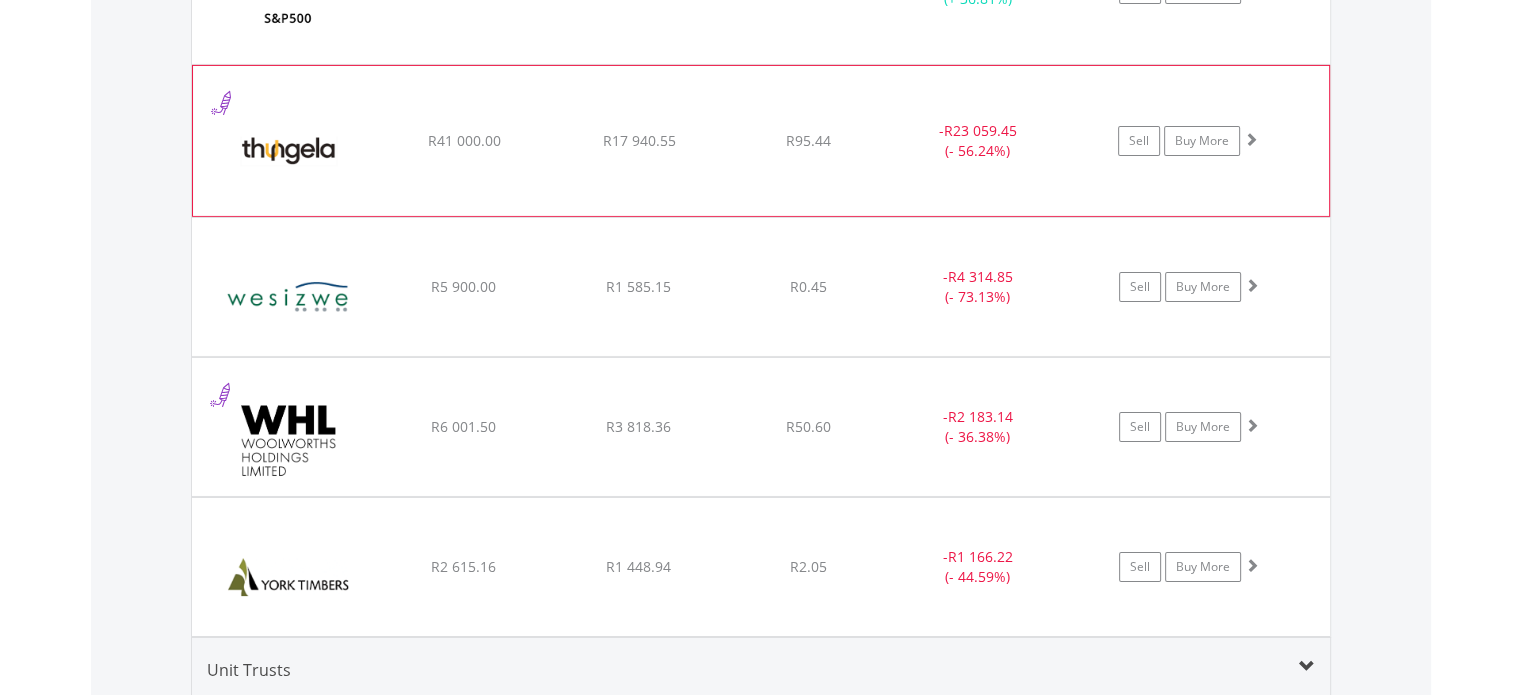 click on "﻿
Thungela Resources Limited
R41 000.00
R17 940.55
R95.44
-  R23 059.45 (- 56.24%)
Sell
Buy More" at bounding box center (761, -5124) 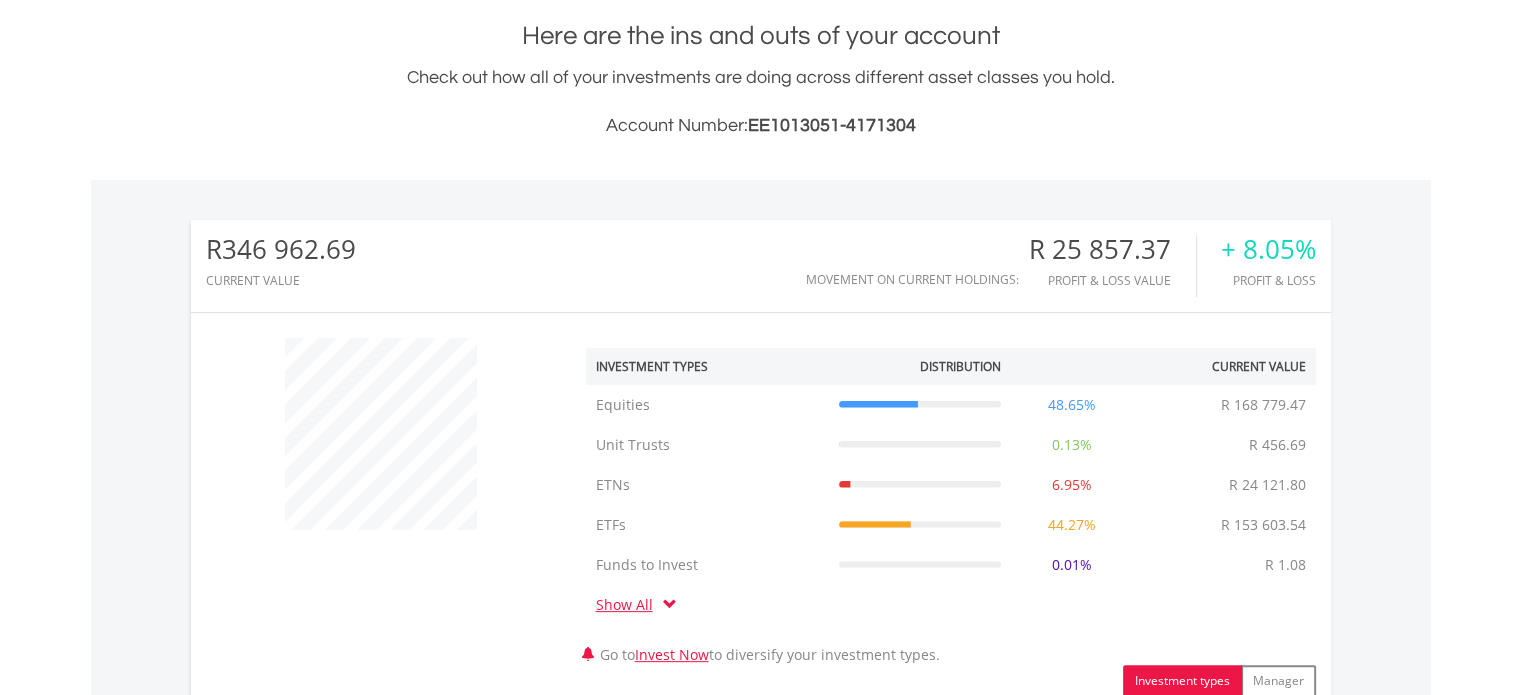 scroll, scrollTop: 77, scrollLeft: 0, axis: vertical 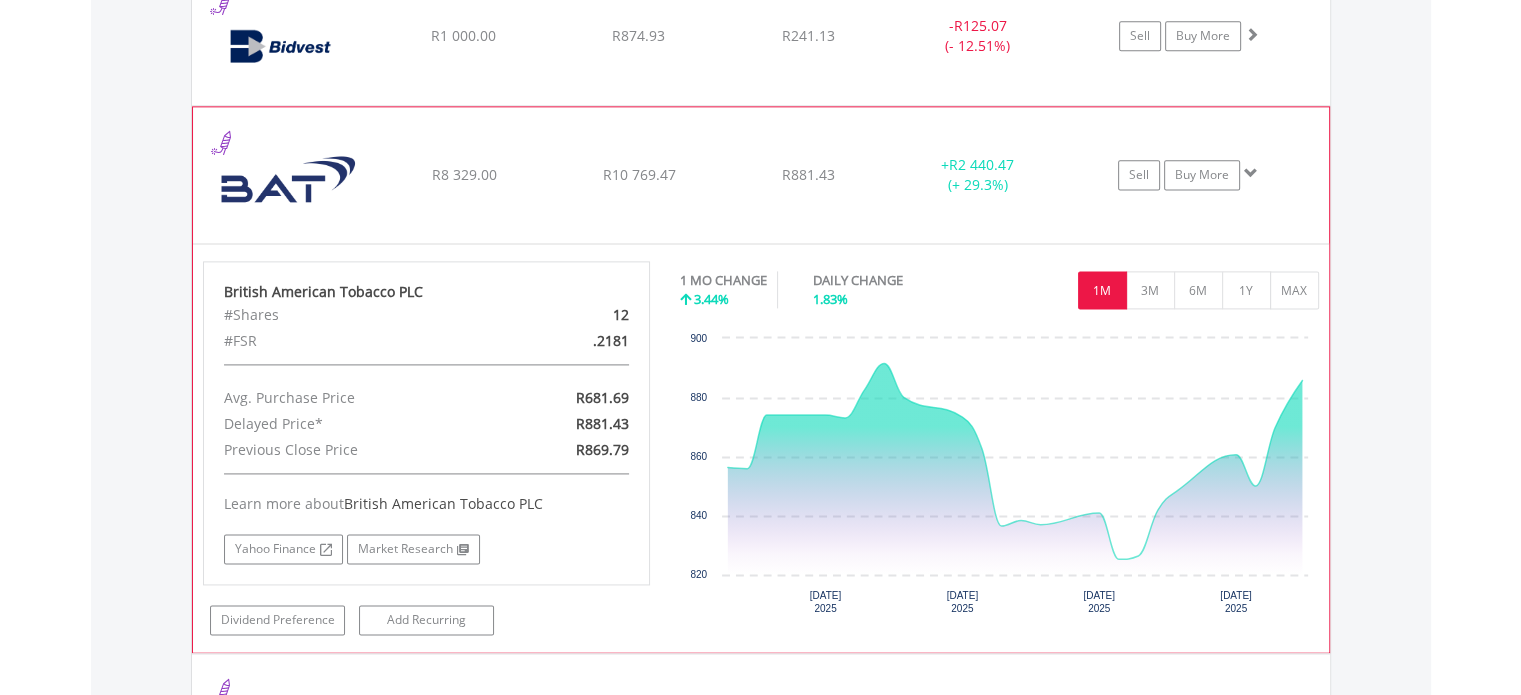 click on "﻿
British American Tobacco PLC
R8 329.00
R10 769.47
R881.43
+  R2 440.47 (+ 29.3%)
Sell
Buy More" at bounding box center [761, -940] 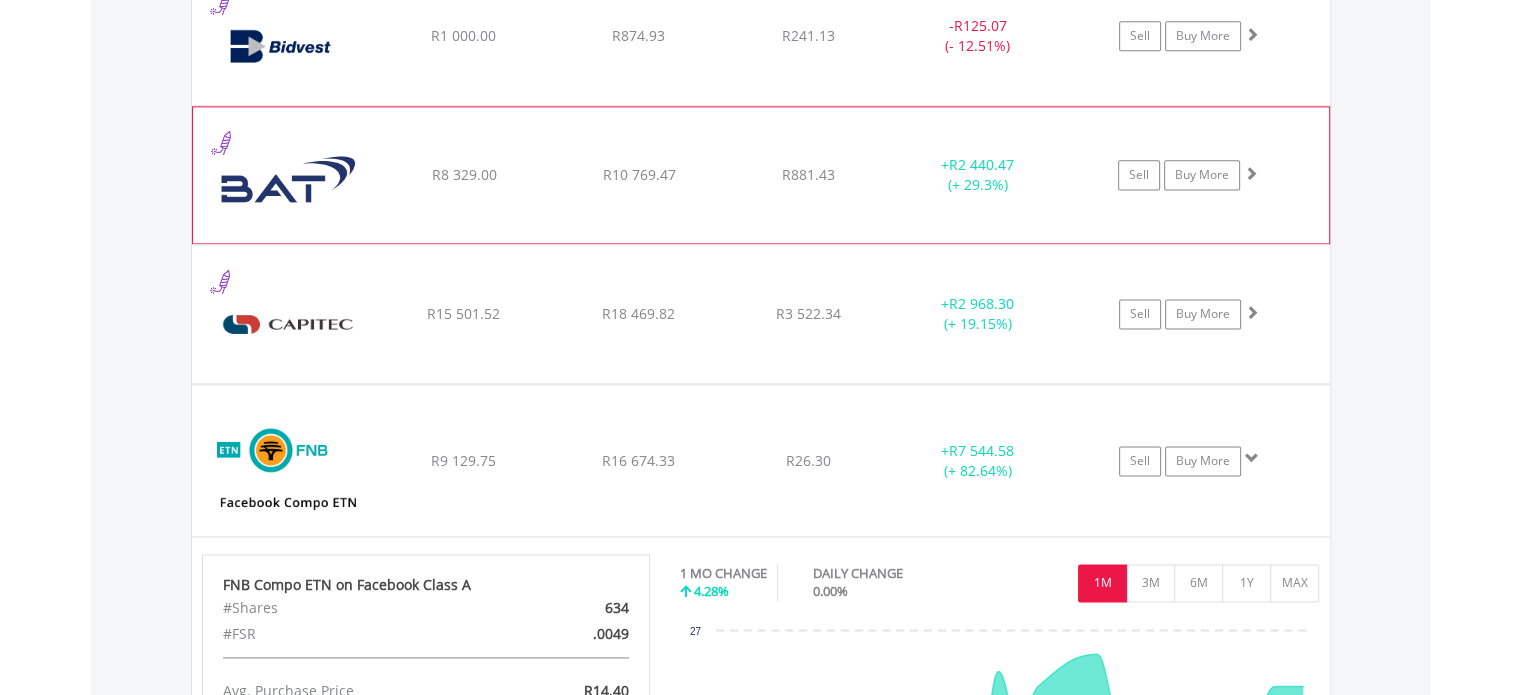 click on "﻿
British American Tobacco PLC
R8 329.00
R10 769.47
R881.43
+  R2 440.47 (+ 29.3%)
Sell
Buy More" at bounding box center [761, -940] 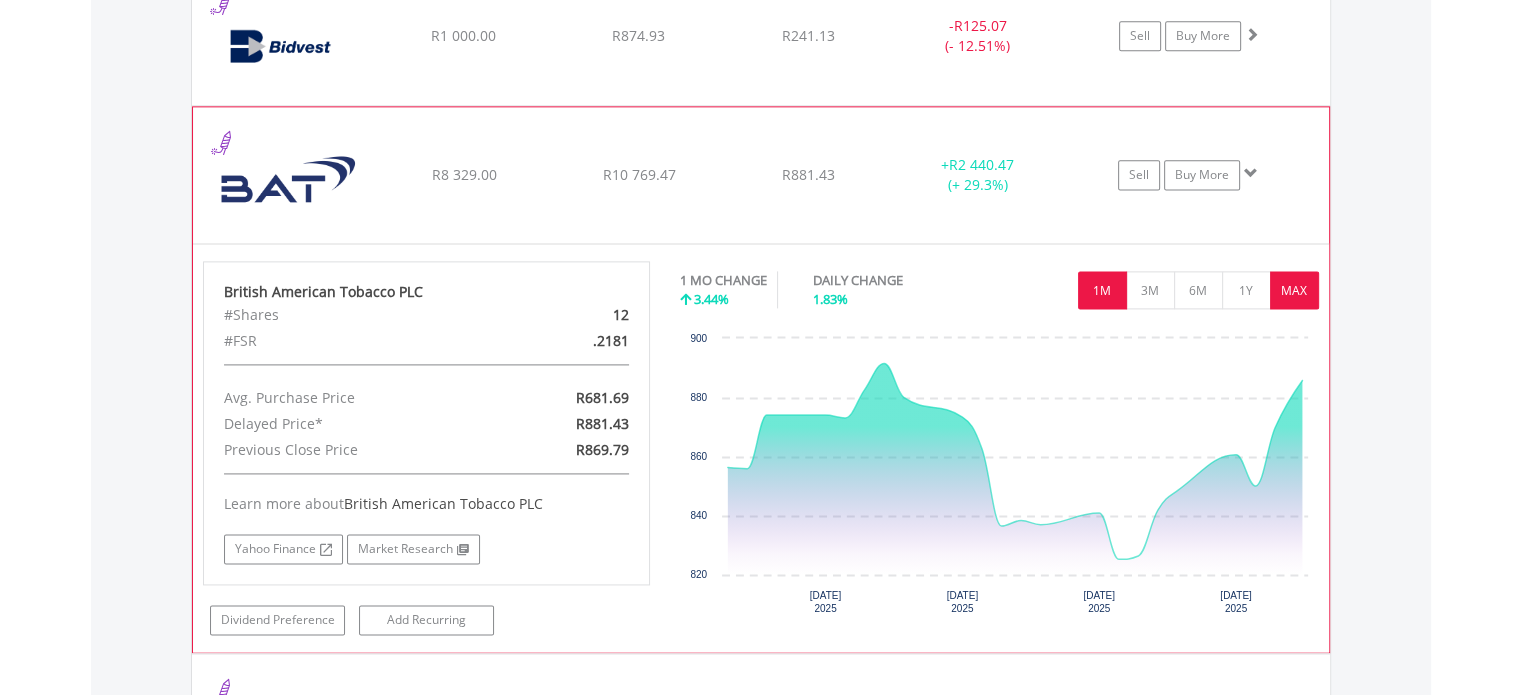 click on "MAX" at bounding box center (1294, 290) 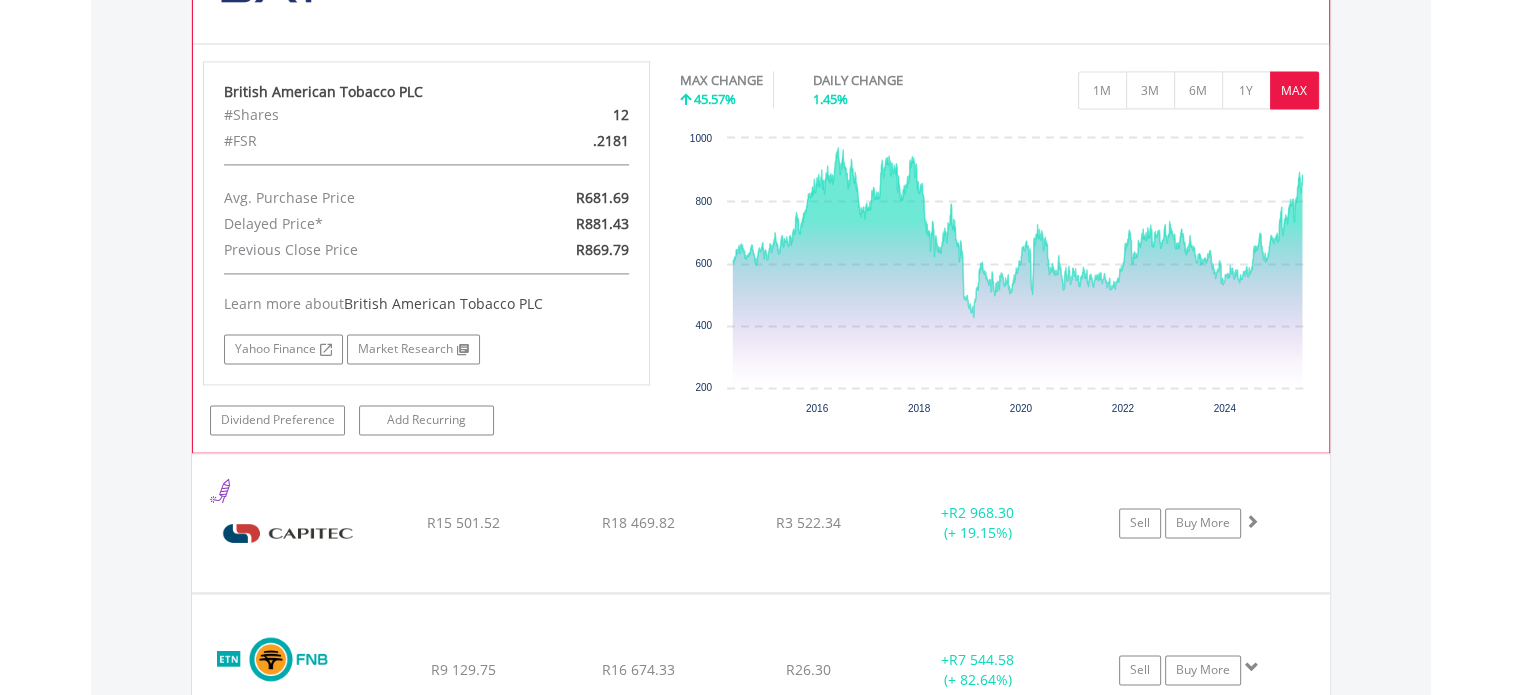 scroll, scrollTop: 2973, scrollLeft: 0, axis: vertical 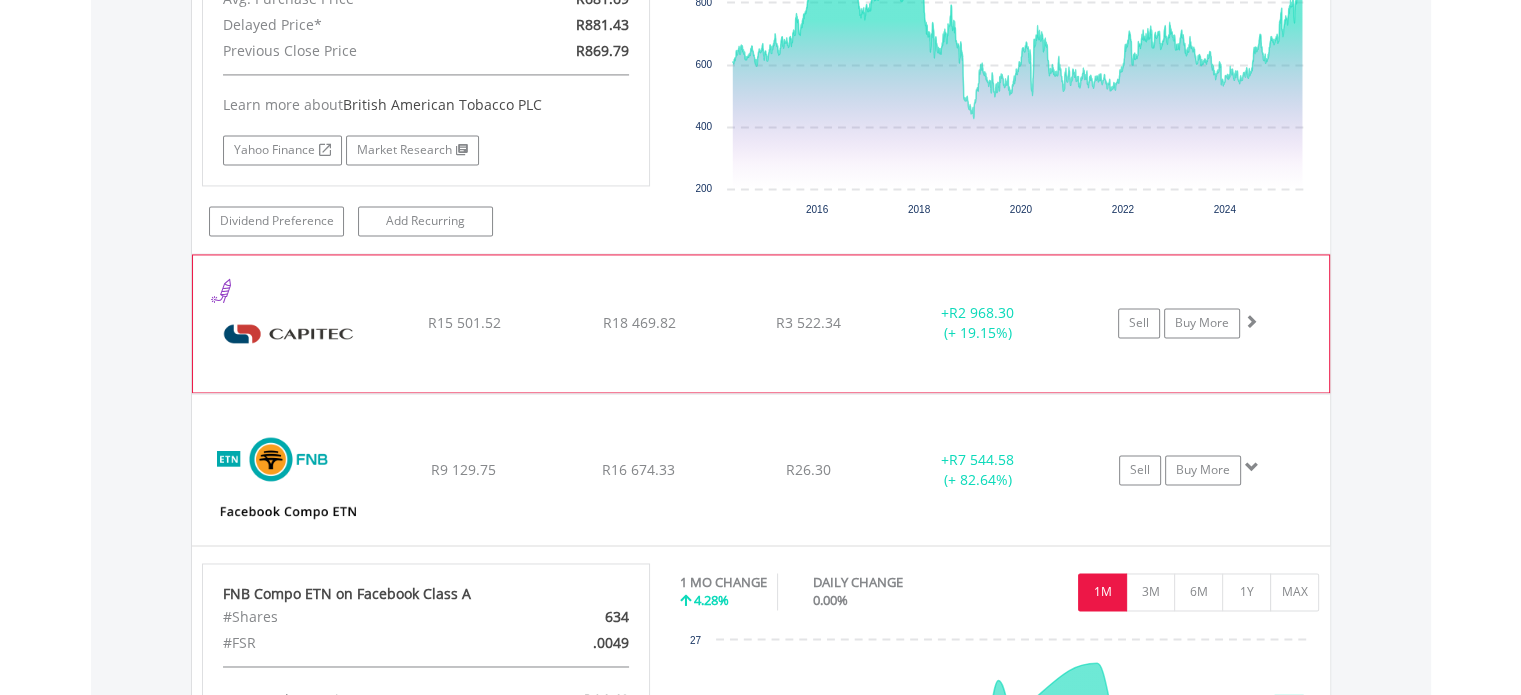 click on "﻿
Capitec Bank Holdings Limited
R15 501.52
R18 469.82
R3 522.34
+  R2 968.30 (+ 19.15%)
Sell
Buy More" at bounding box center [761, -1340] 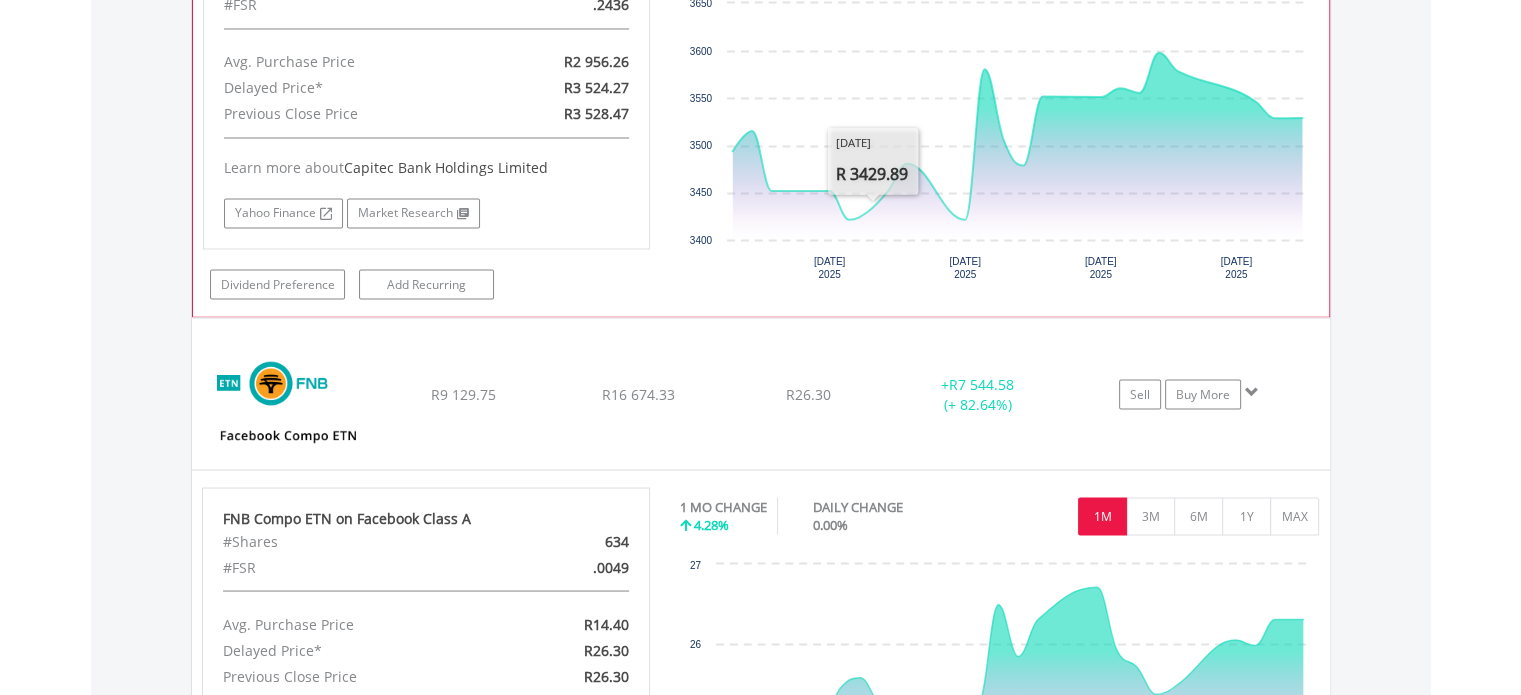 scroll, scrollTop: 3578, scrollLeft: 0, axis: vertical 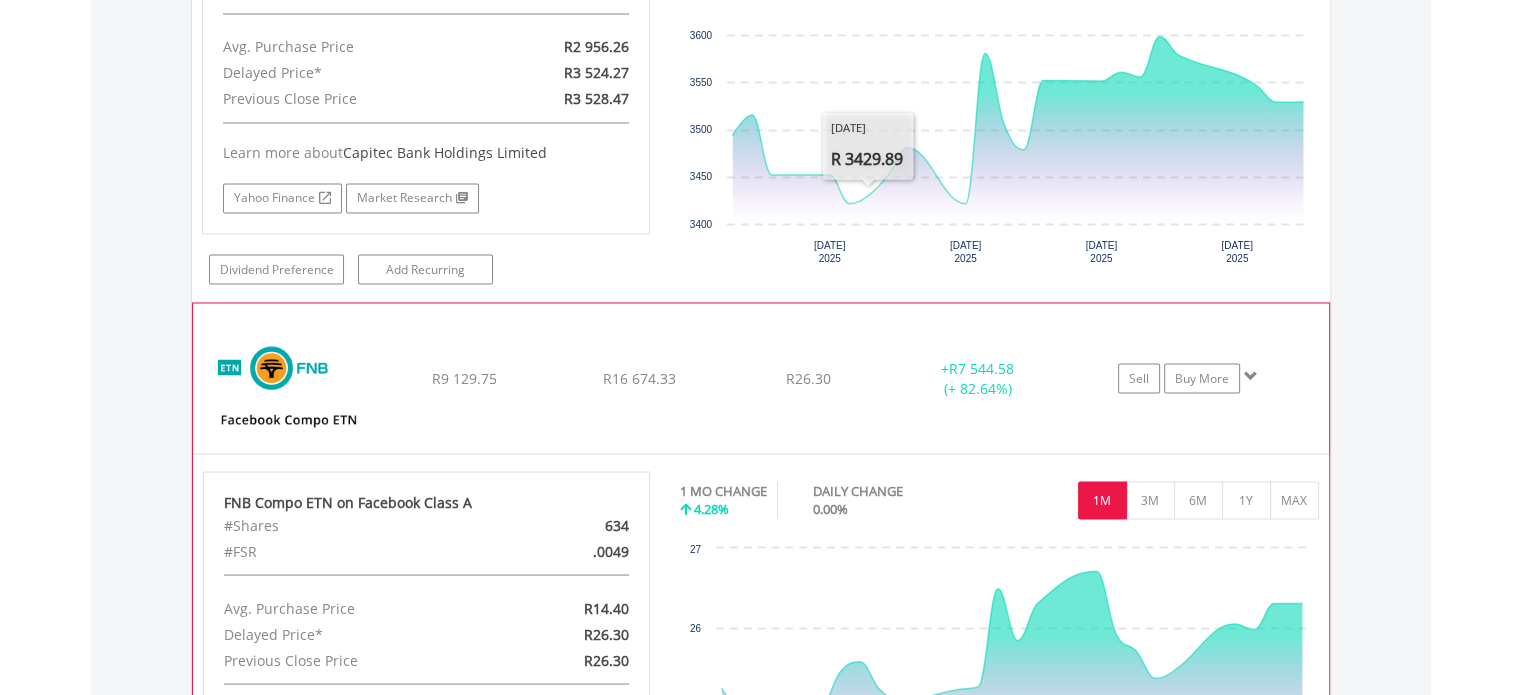 click on "﻿
FNB Compo ETN on Facebook Class A
R9 129.75
R16 674.33
R26.30
+  R7 544.58 (+ 82.64%)
Sell
Buy More" at bounding box center [761, -1841] 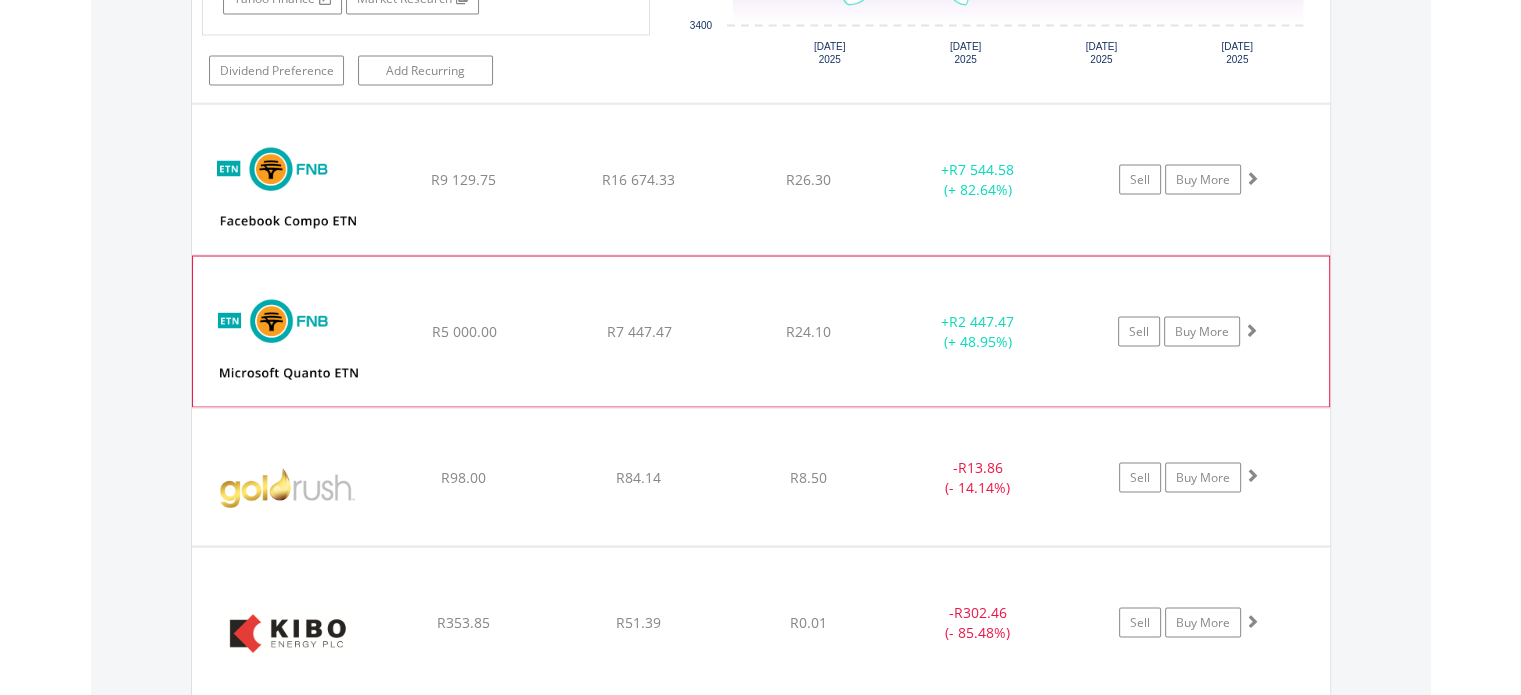 scroll, scrollTop: 3778, scrollLeft: 0, axis: vertical 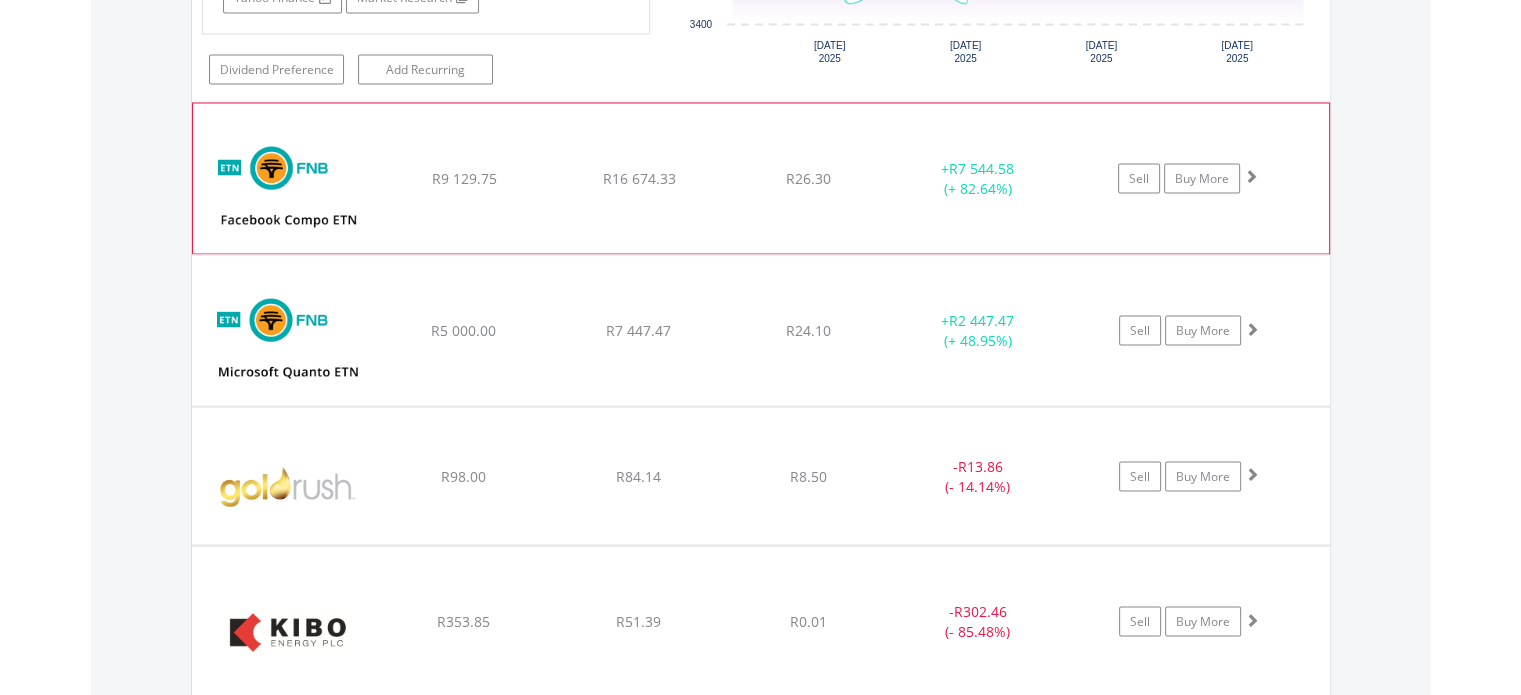 click on "R26.30" at bounding box center [808, -2042] 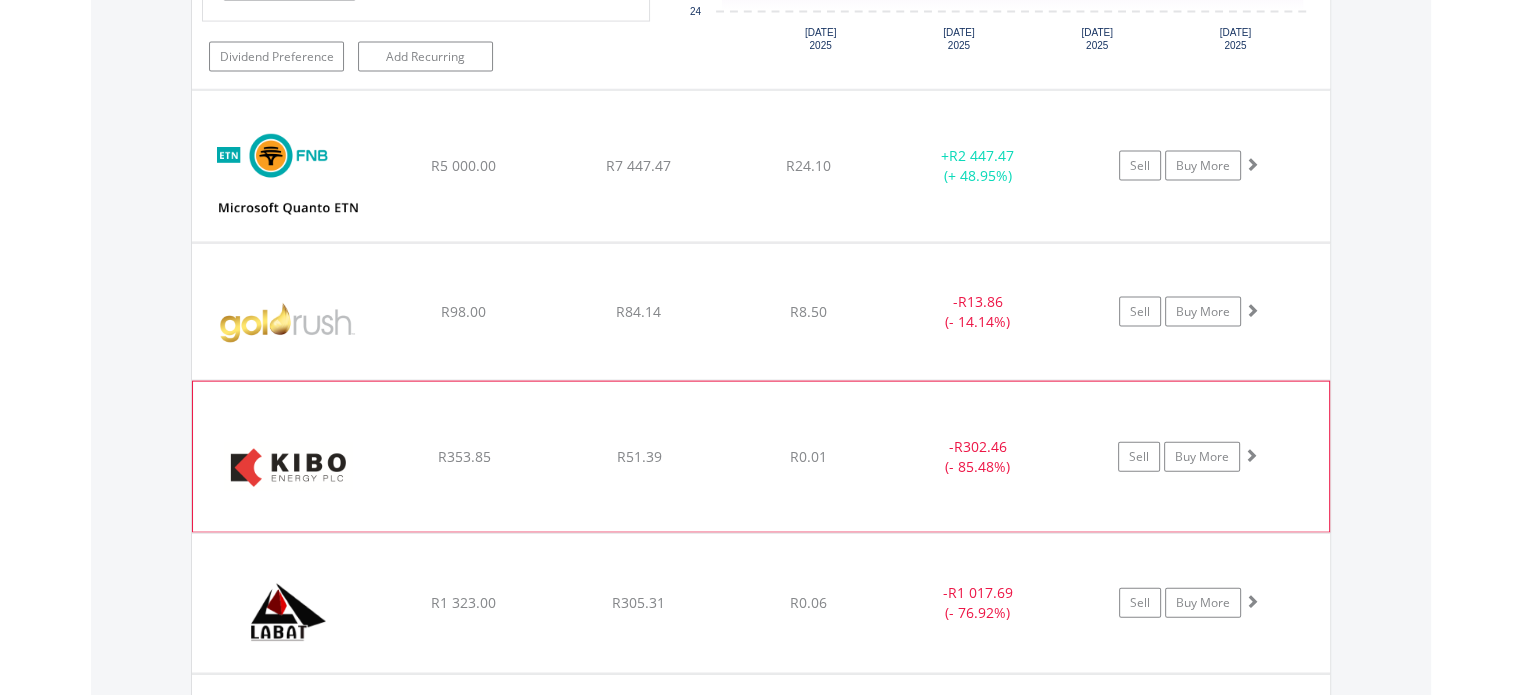 scroll, scrollTop: 4578, scrollLeft: 0, axis: vertical 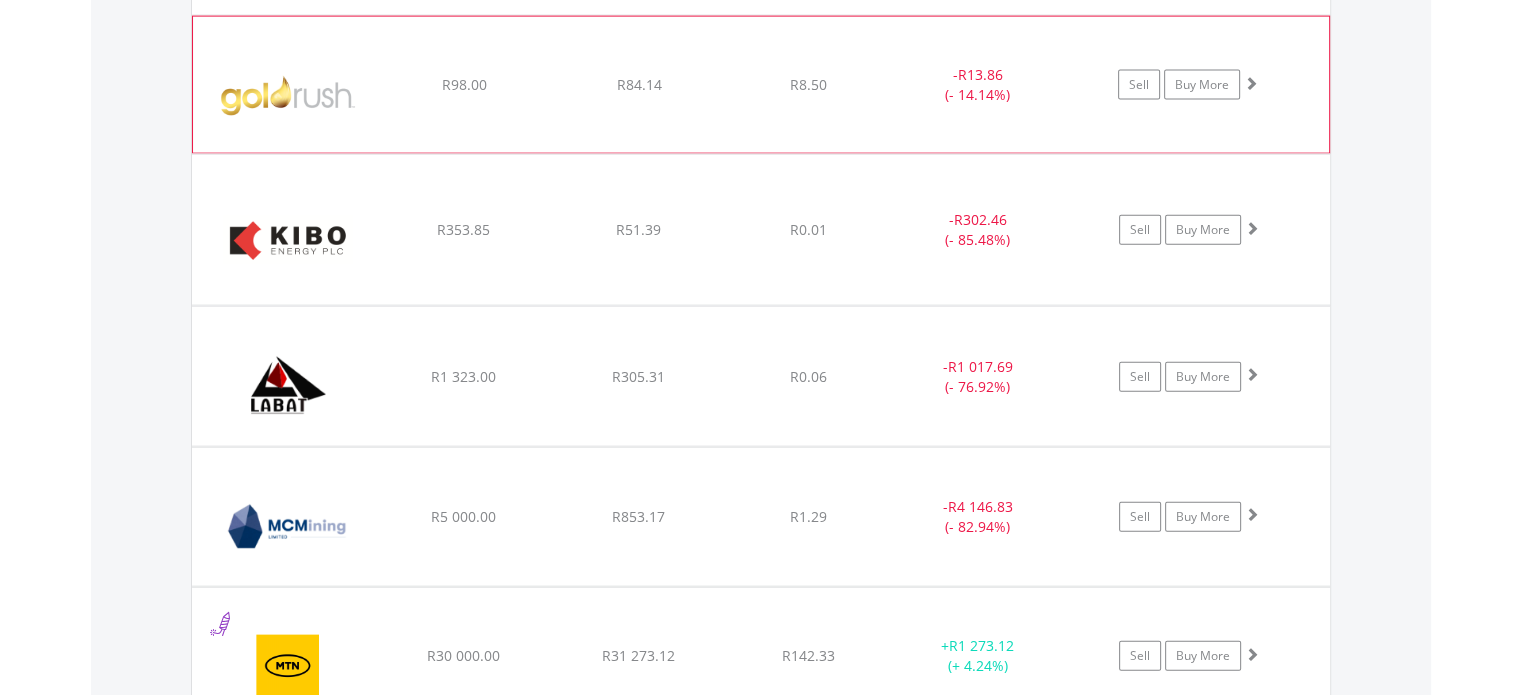 click on "﻿
Goldrush Holdings Limited
R98.00
R84.14
R8.50
-  R13.86 (- 14.14%)
Sell
Buy More" at bounding box center (761, -2841) 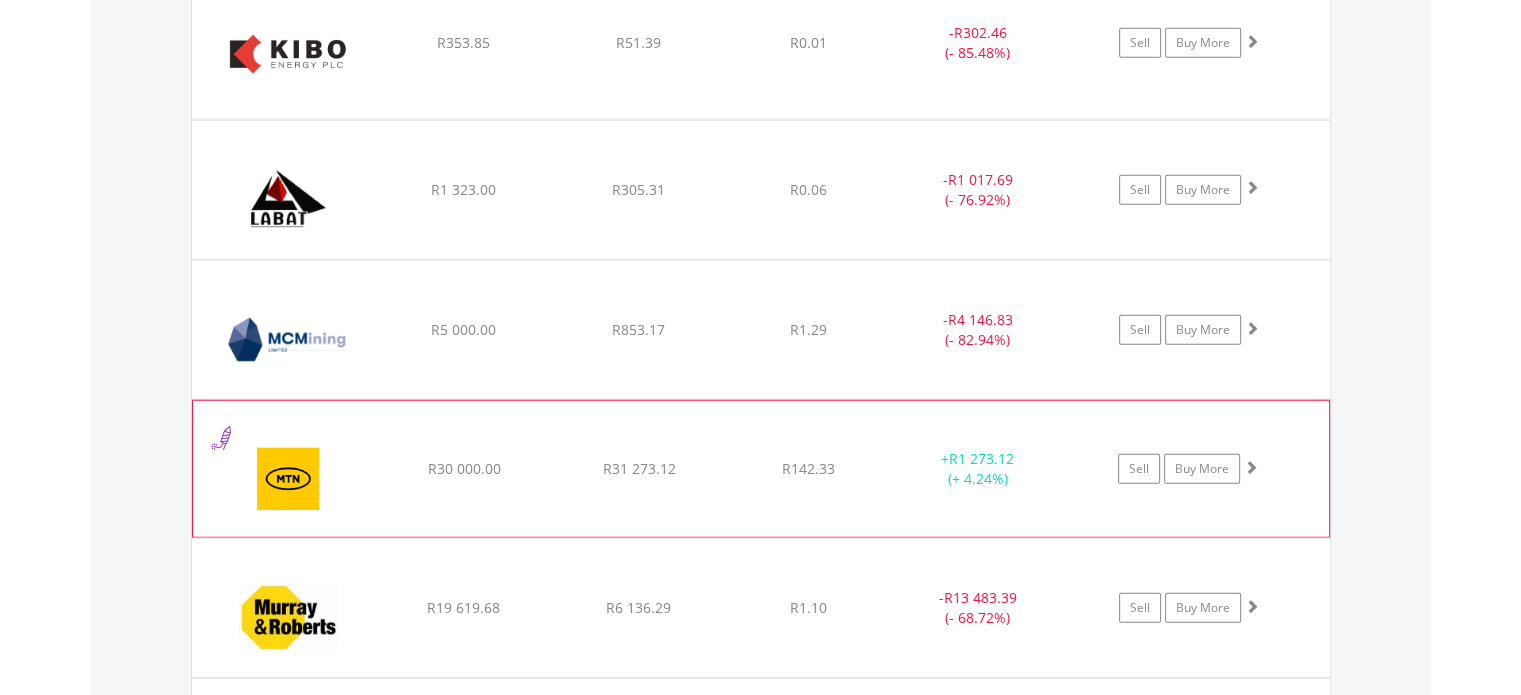 scroll, scrollTop: 5178, scrollLeft: 0, axis: vertical 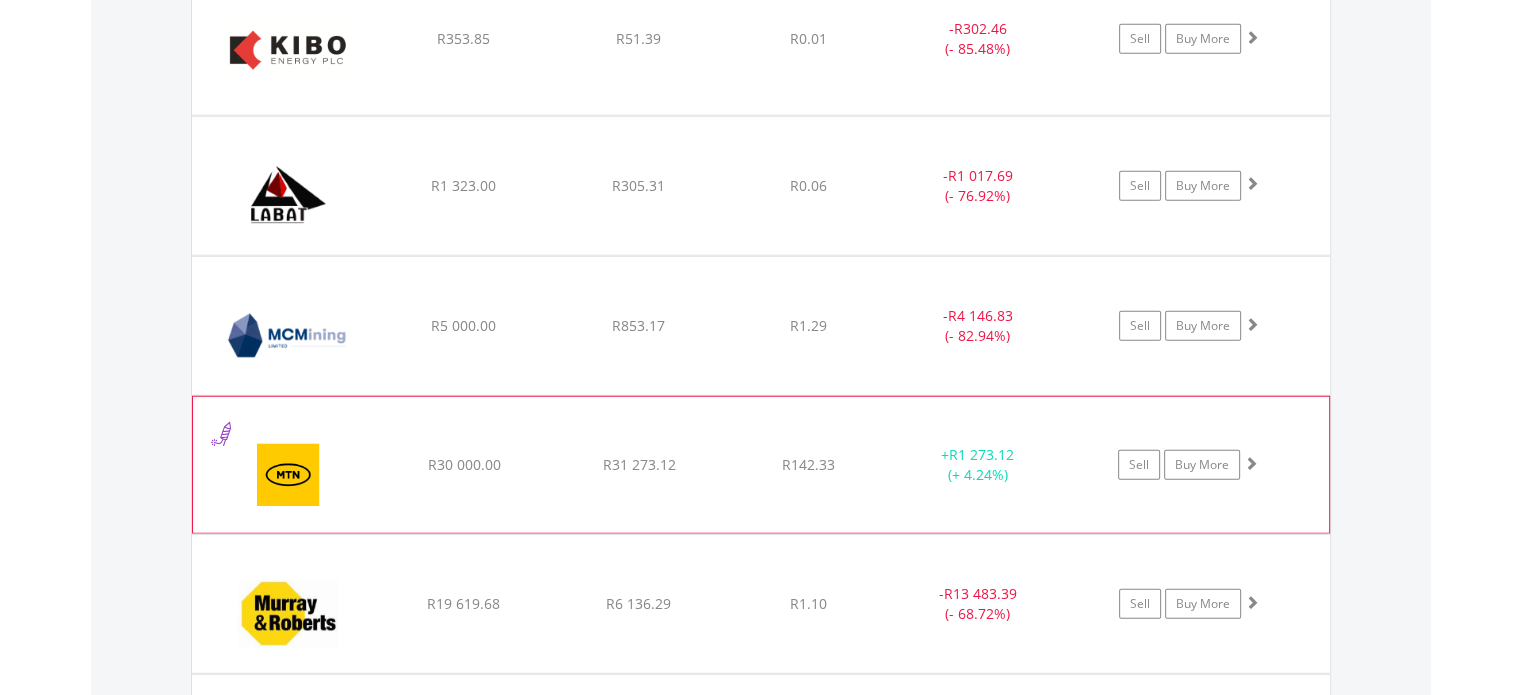 click on "﻿
MTN Group Limited
R30 000.00
R31 273.12
R142.33
+  R1 273.12 (+ 4.24%)
Sell
Buy More" at bounding box center [761, -3441] 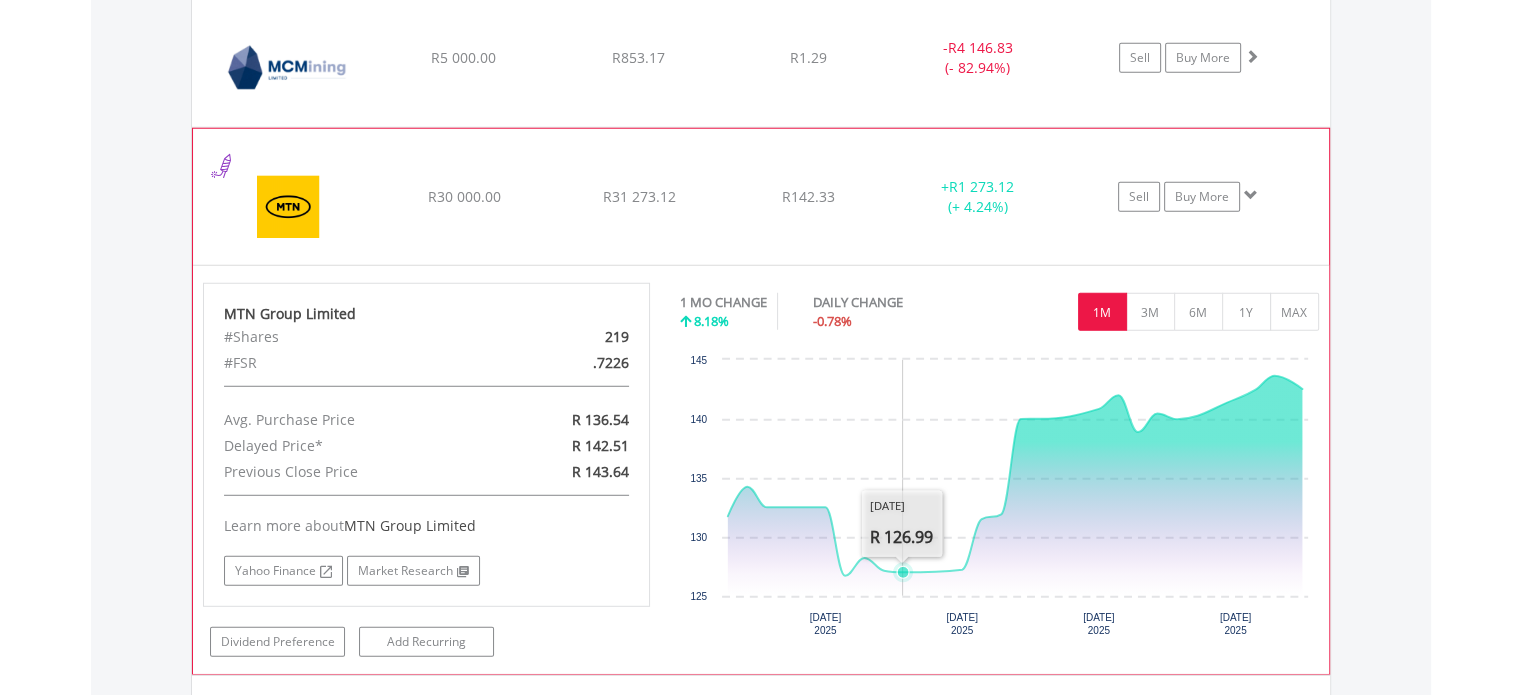 scroll, scrollTop: 5478, scrollLeft: 0, axis: vertical 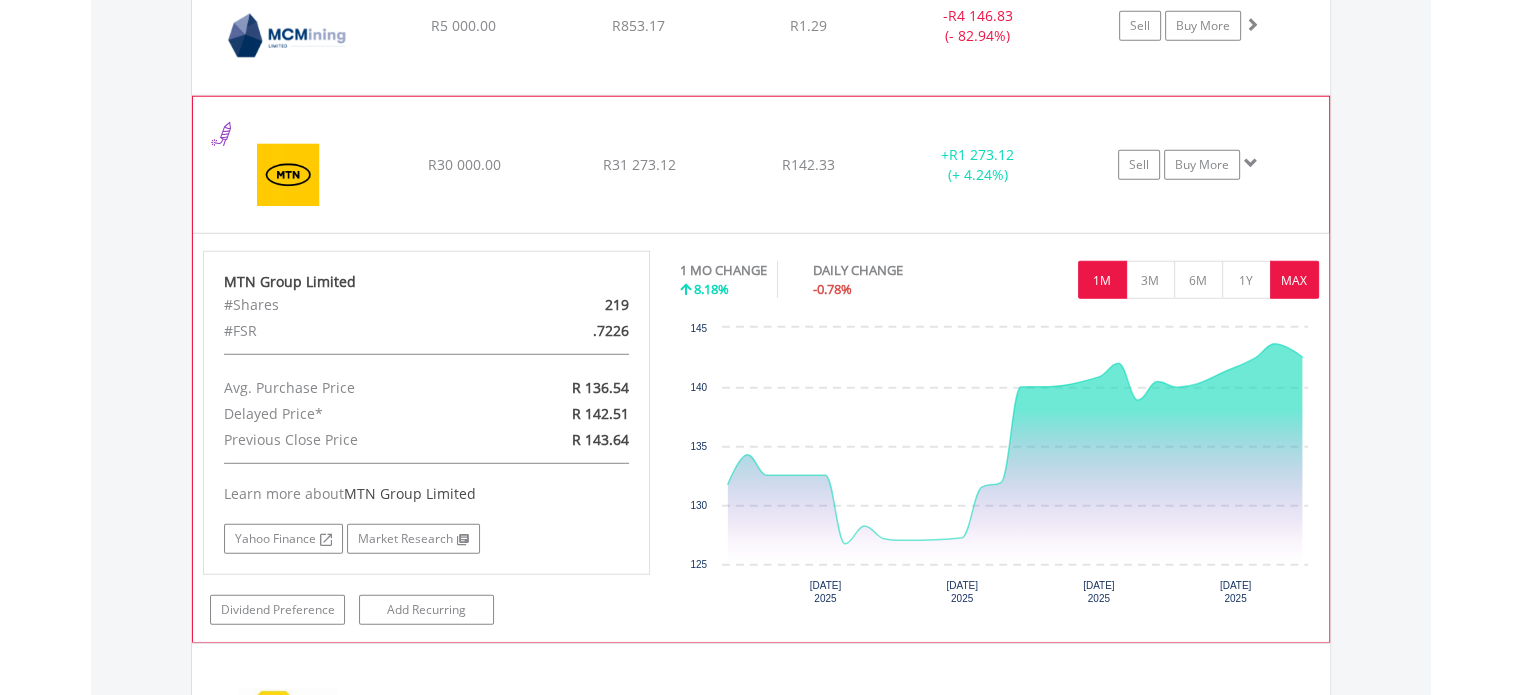 click on "MAX" at bounding box center (1294, 280) 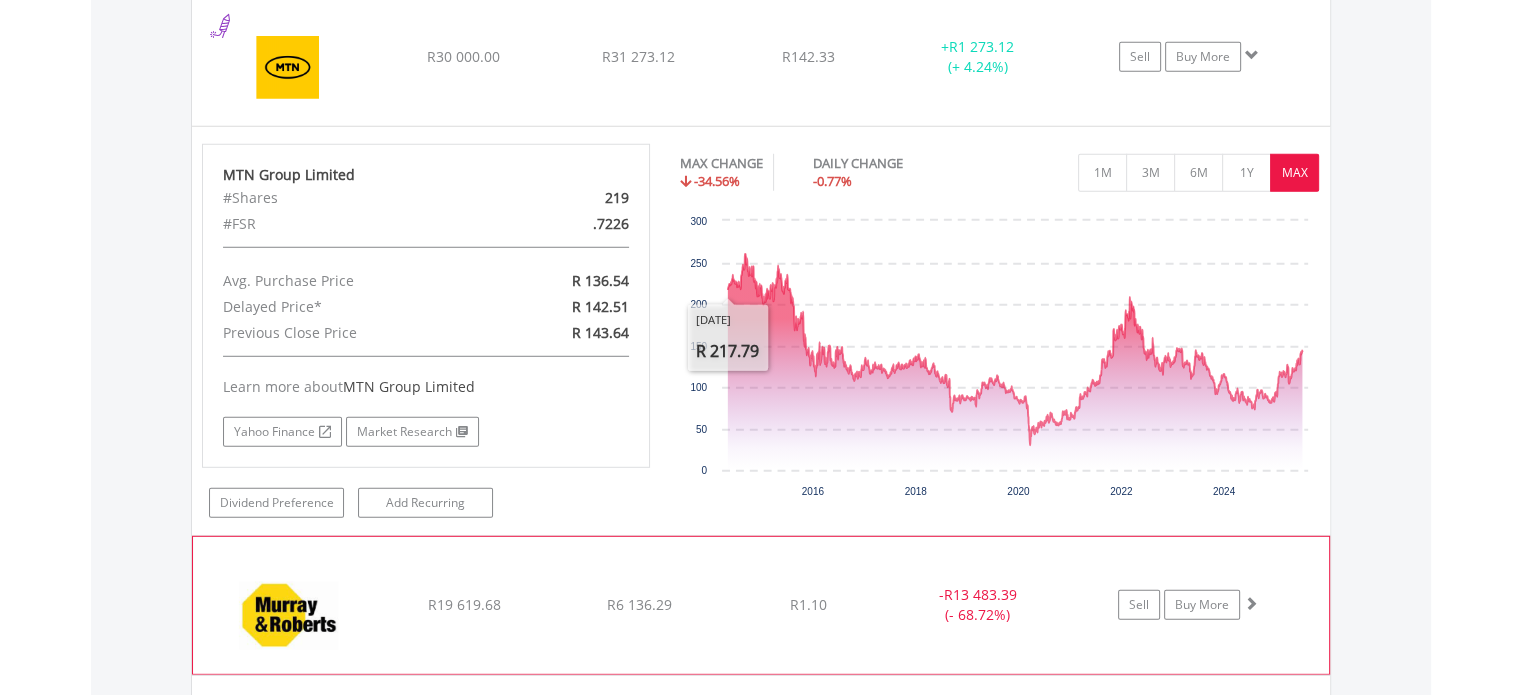 scroll, scrollTop: 5778, scrollLeft: 0, axis: vertical 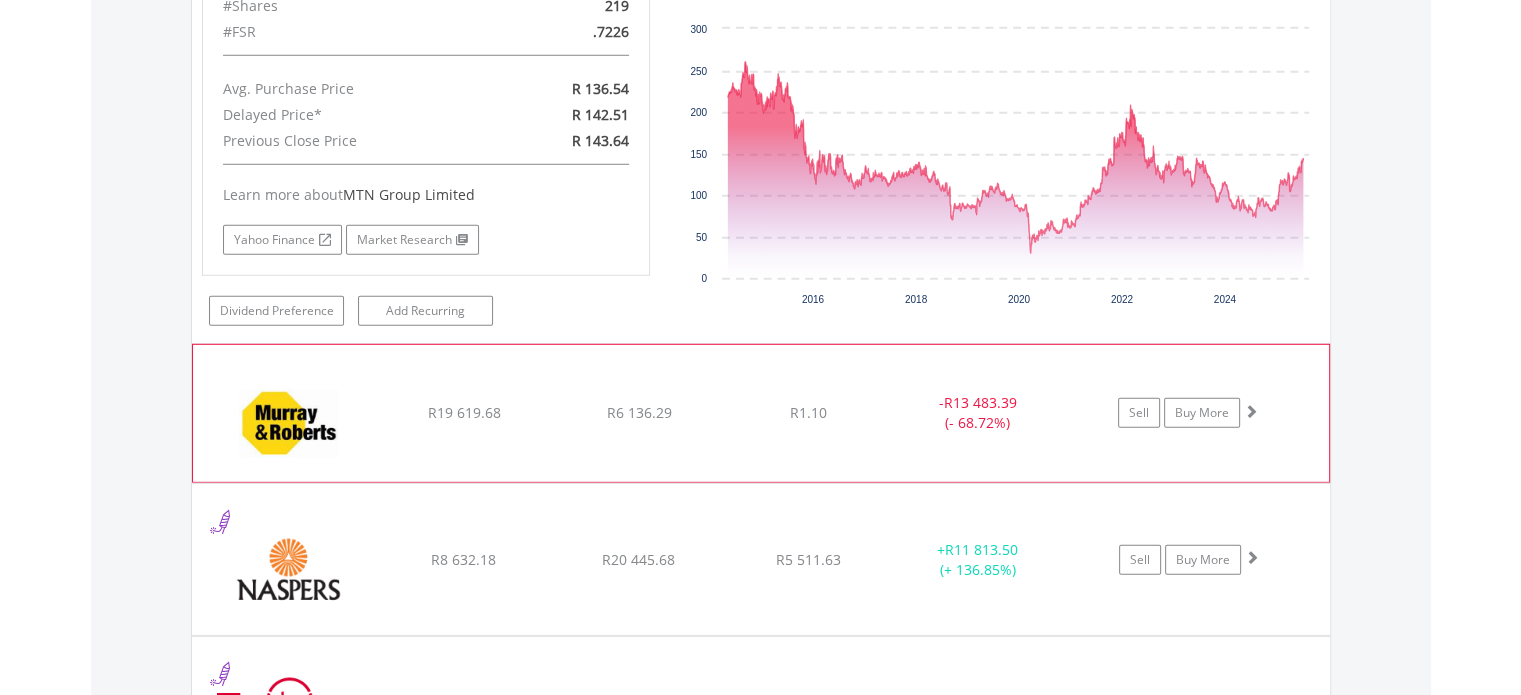 click on "﻿
Murray & Roberts Holdings Limited
R19 619.68
R6 136.29
R1.10
-  R13 483.39 (- 68.72%)
Sell
Buy More" at bounding box center [761, -4041] 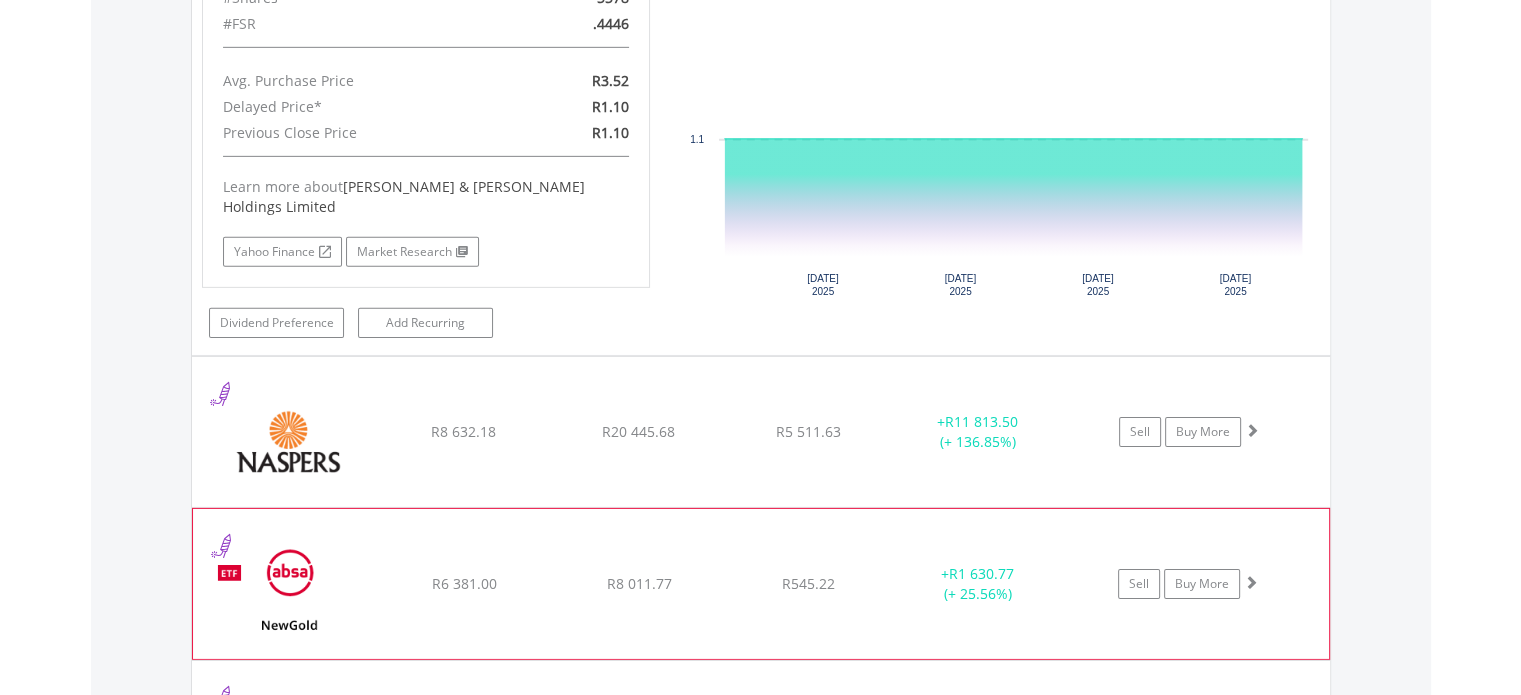 scroll, scrollTop: 6379, scrollLeft: 0, axis: vertical 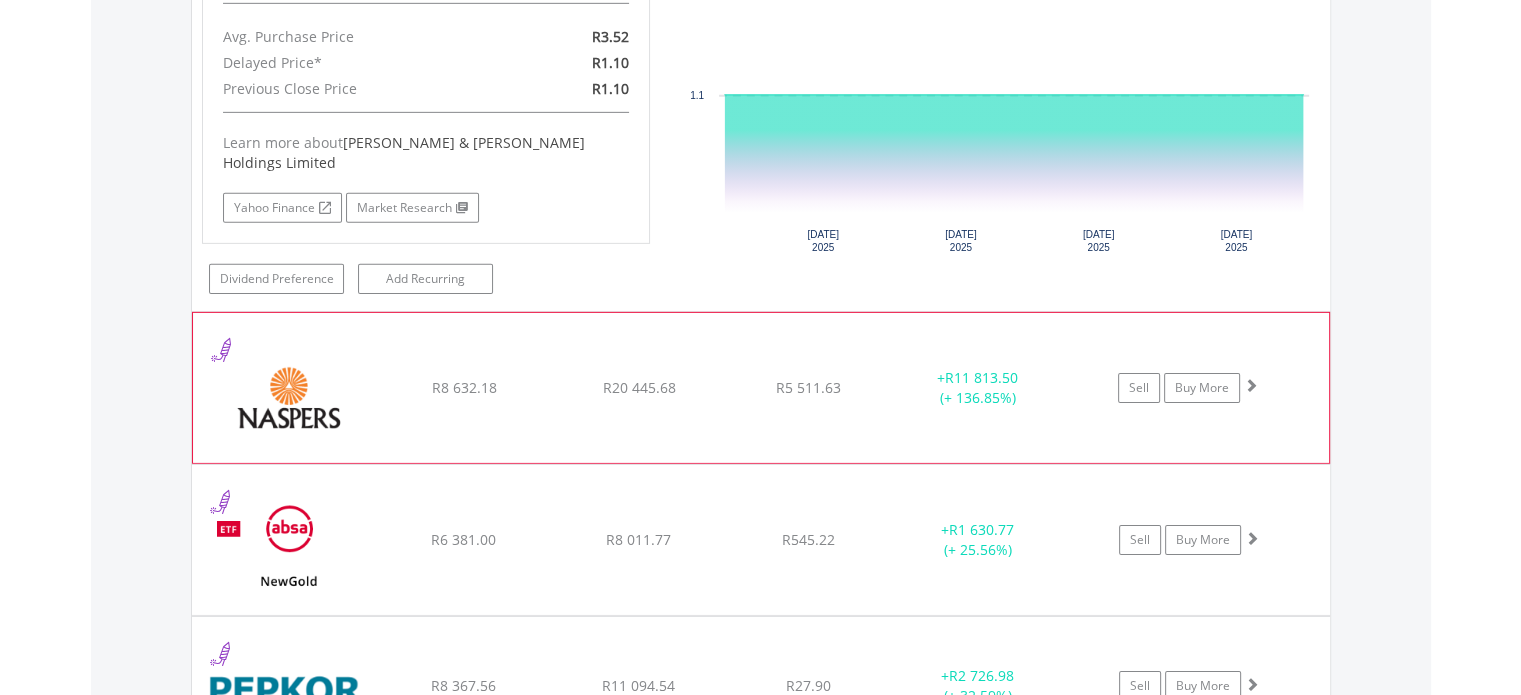 click on "﻿
Naspers Limited
R8 632.18
R20 445.68
R5 511.63
+  R11 813.50 (+ 136.85%)
Sell
Buy More" at bounding box center (761, -4642) 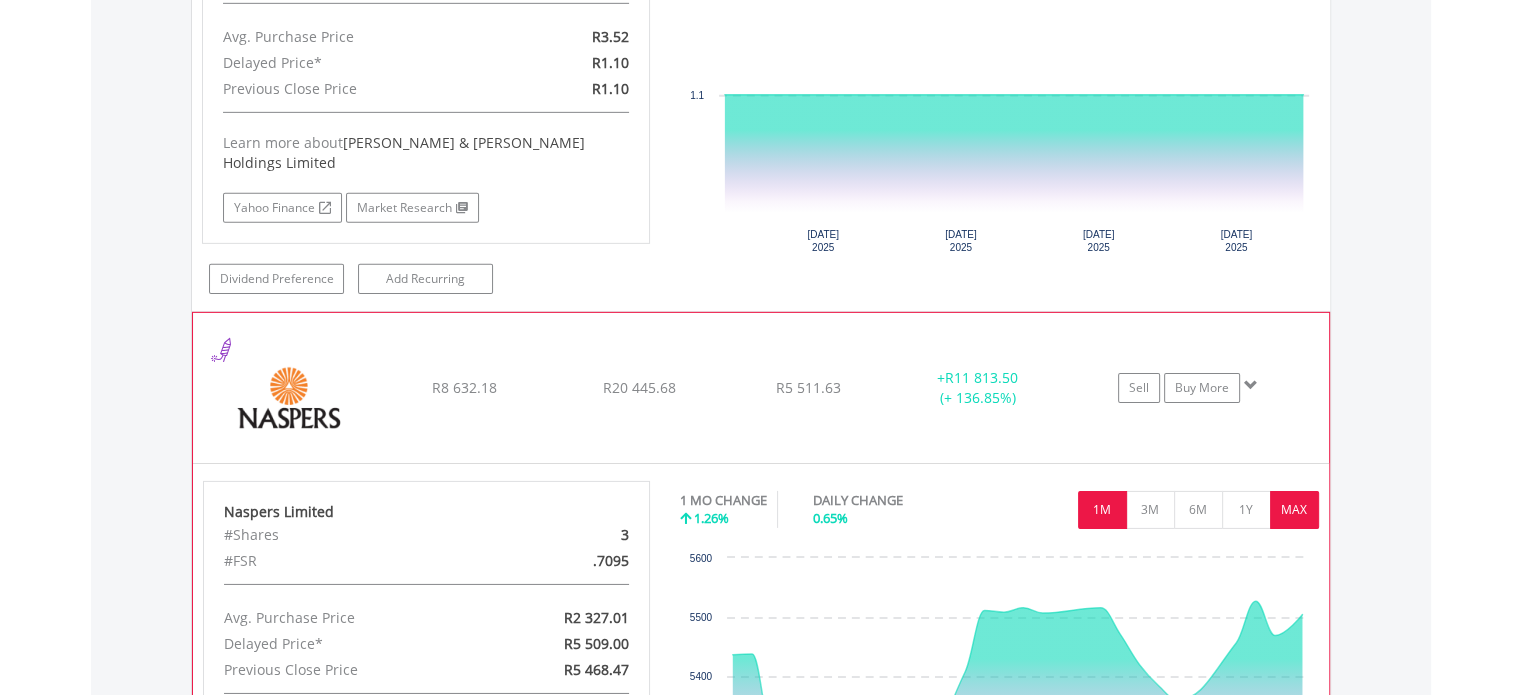 click on "MAX" at bounding box center [1294, 510] 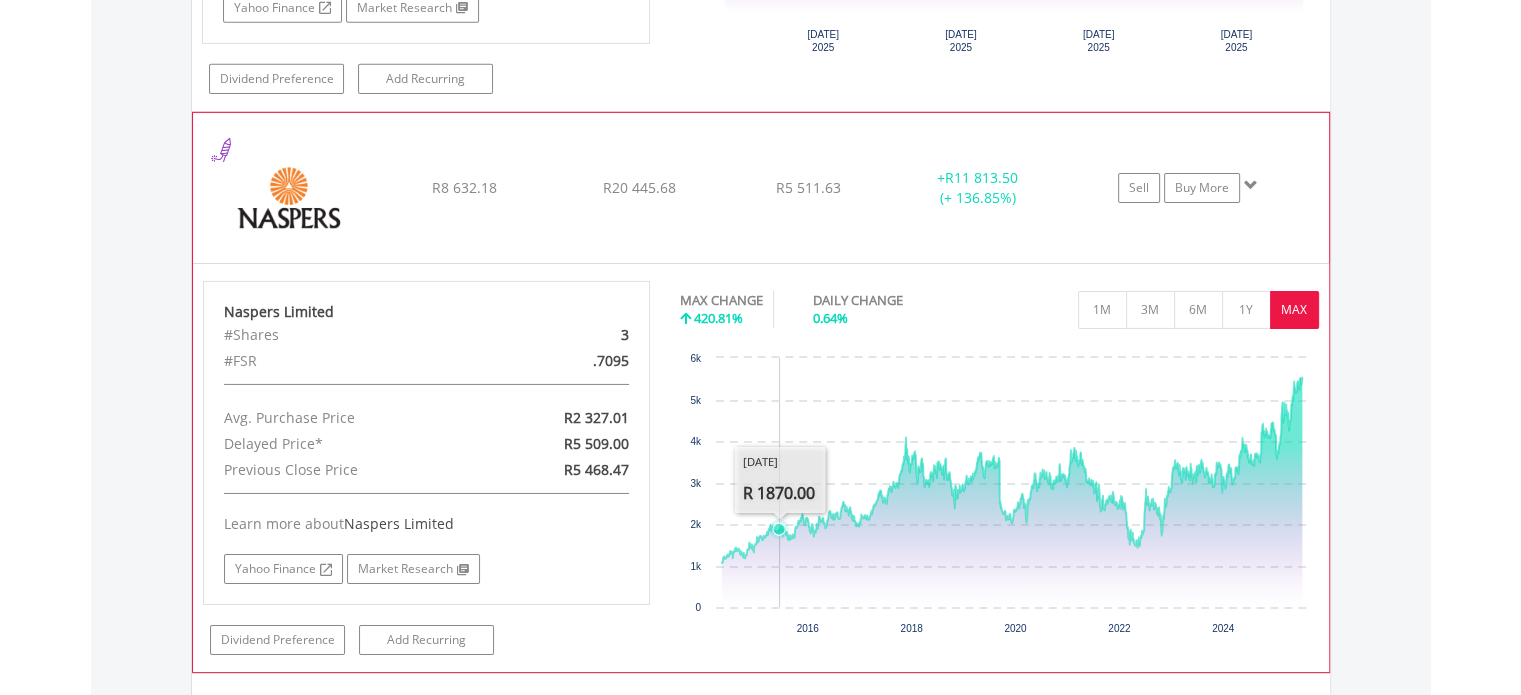 scroll, scrollTop: 6879, scrollLeft: 0, axis: vertical 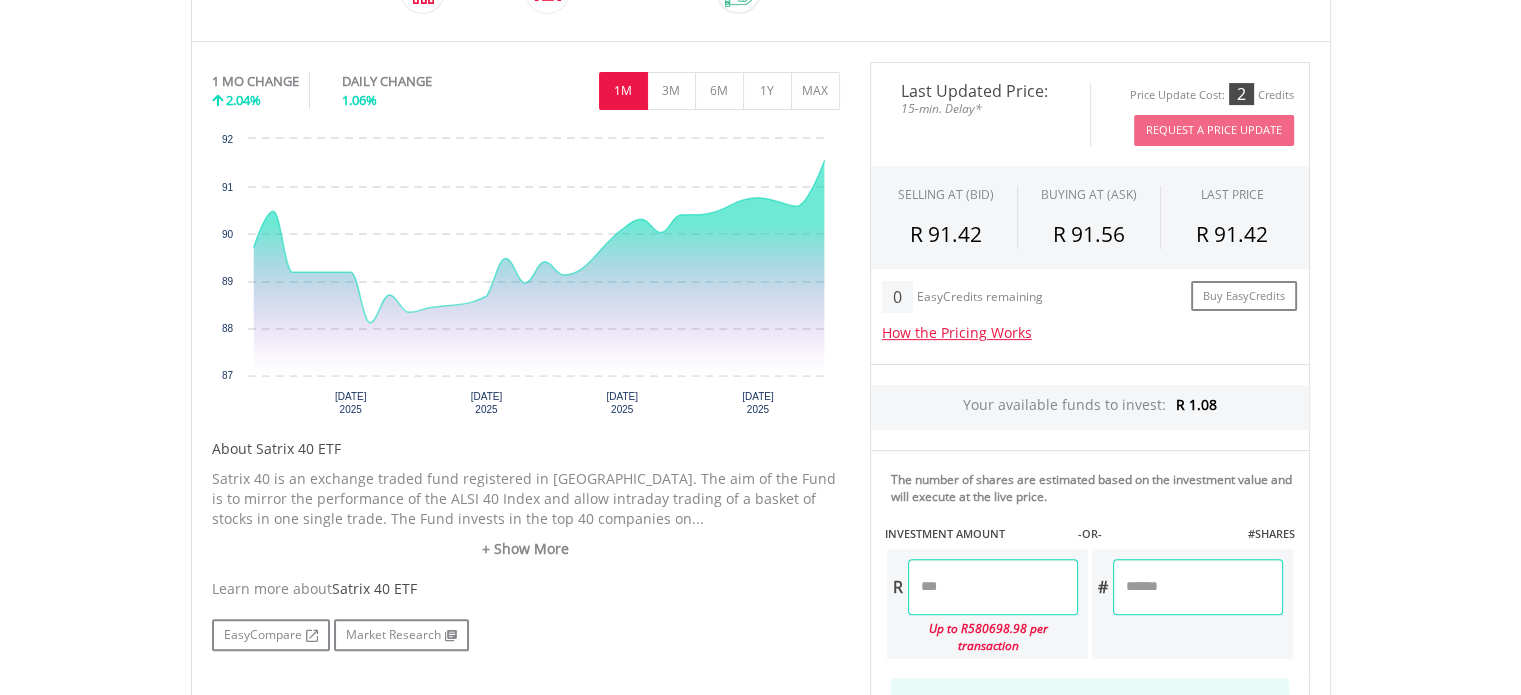 click at bounding box center [993, 587] 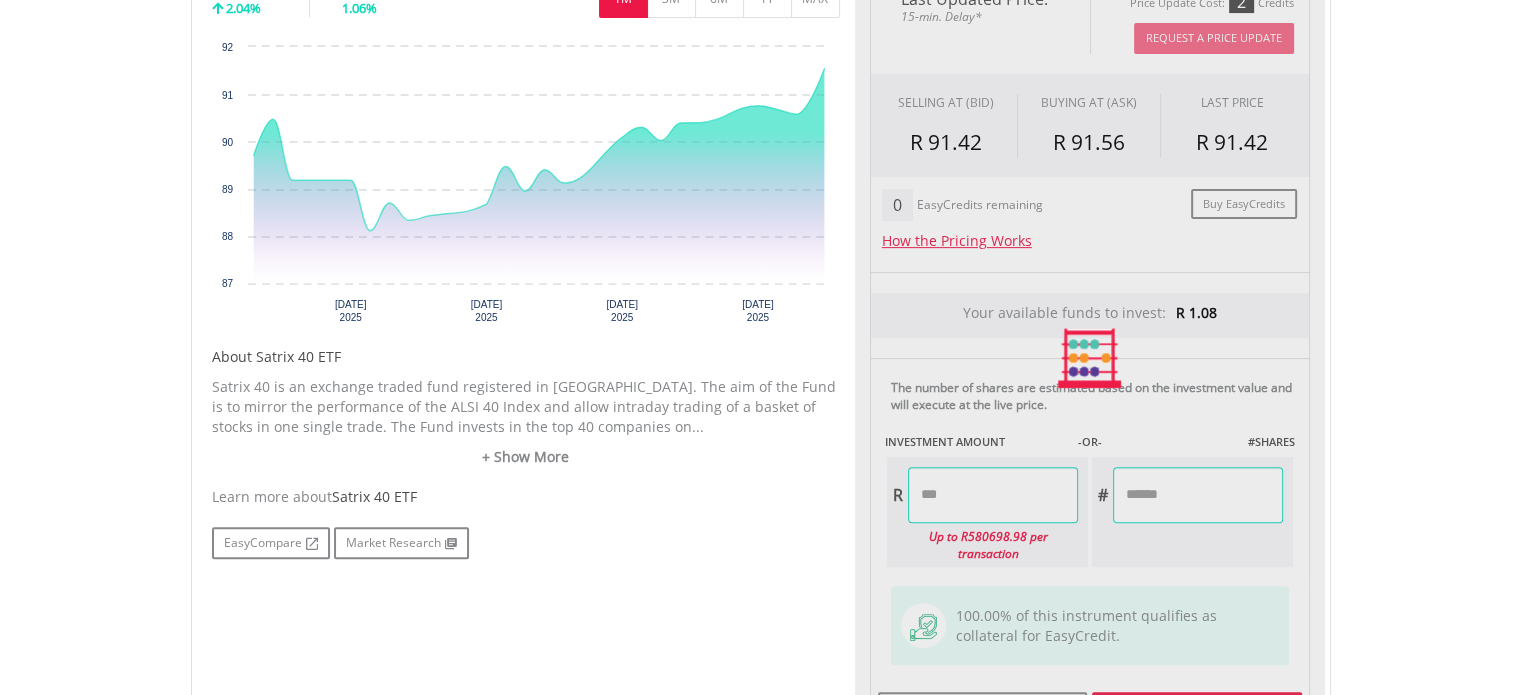 scroll, scrollTop: 900, scrollLeft: 0, axis: vertical 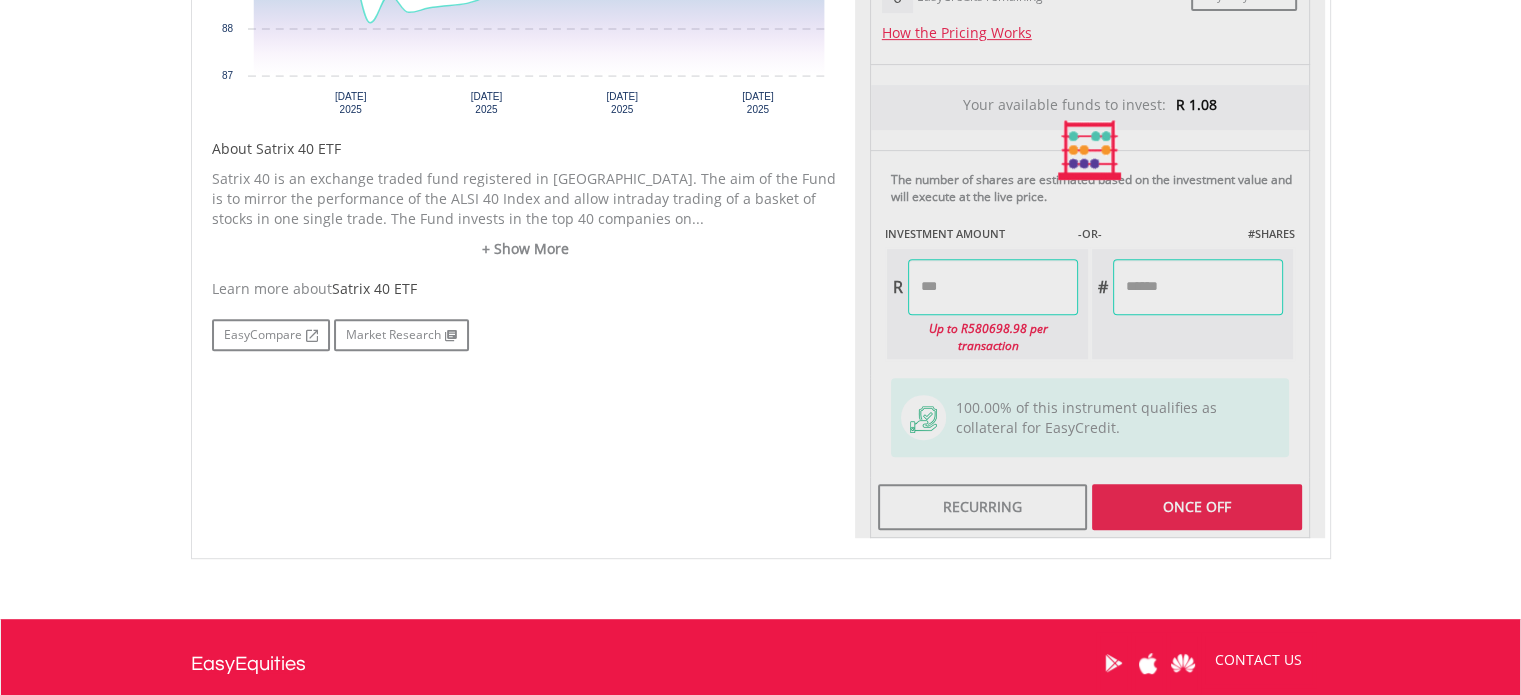 type on "****" 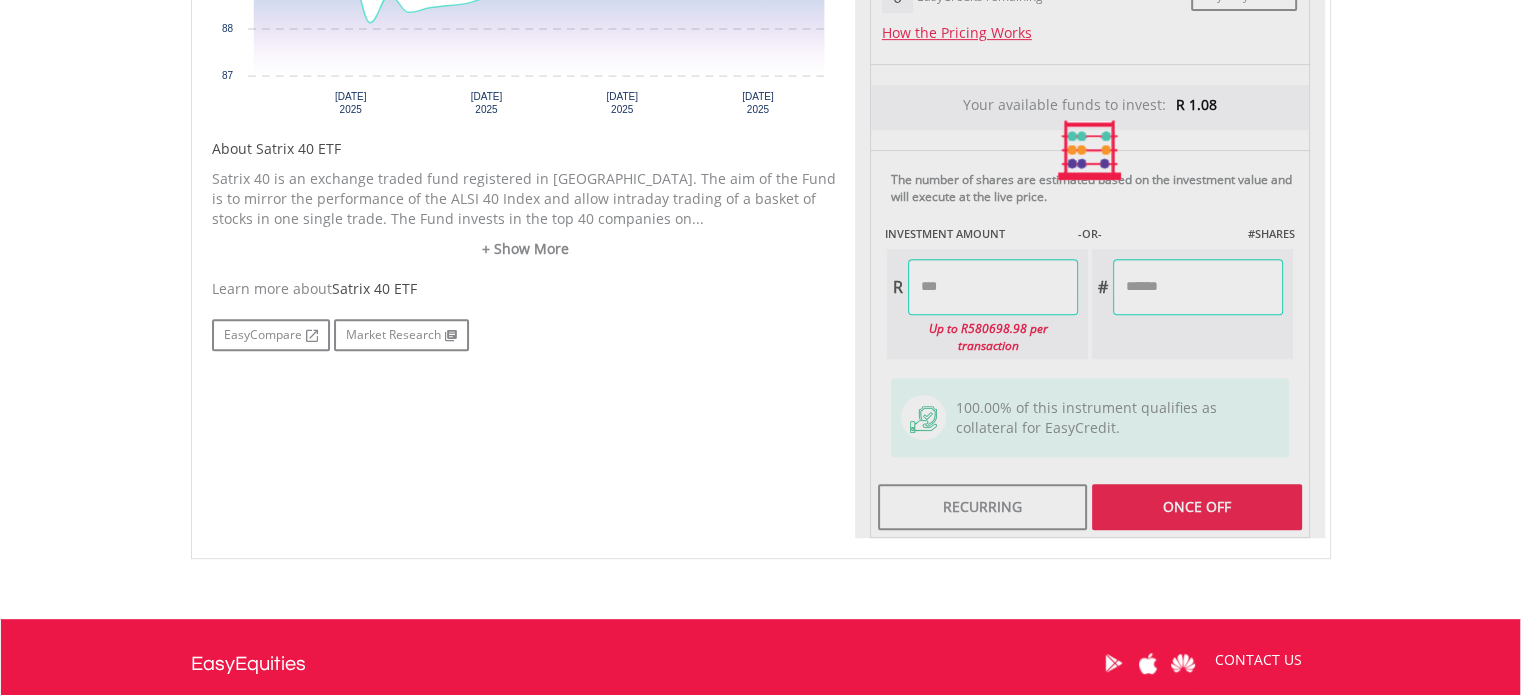 type on "******" 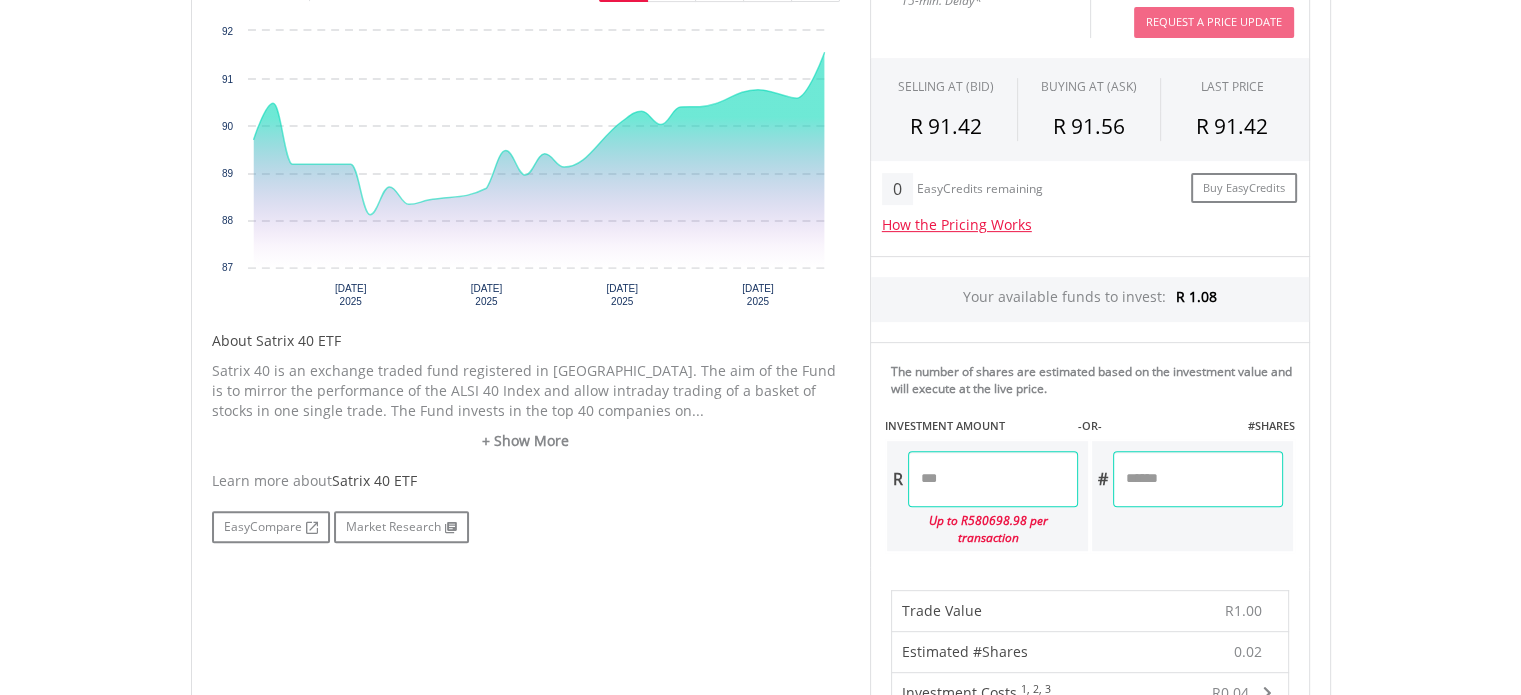 scroll, scrollTop: 700, scrollLeft: 0, axis: vertical 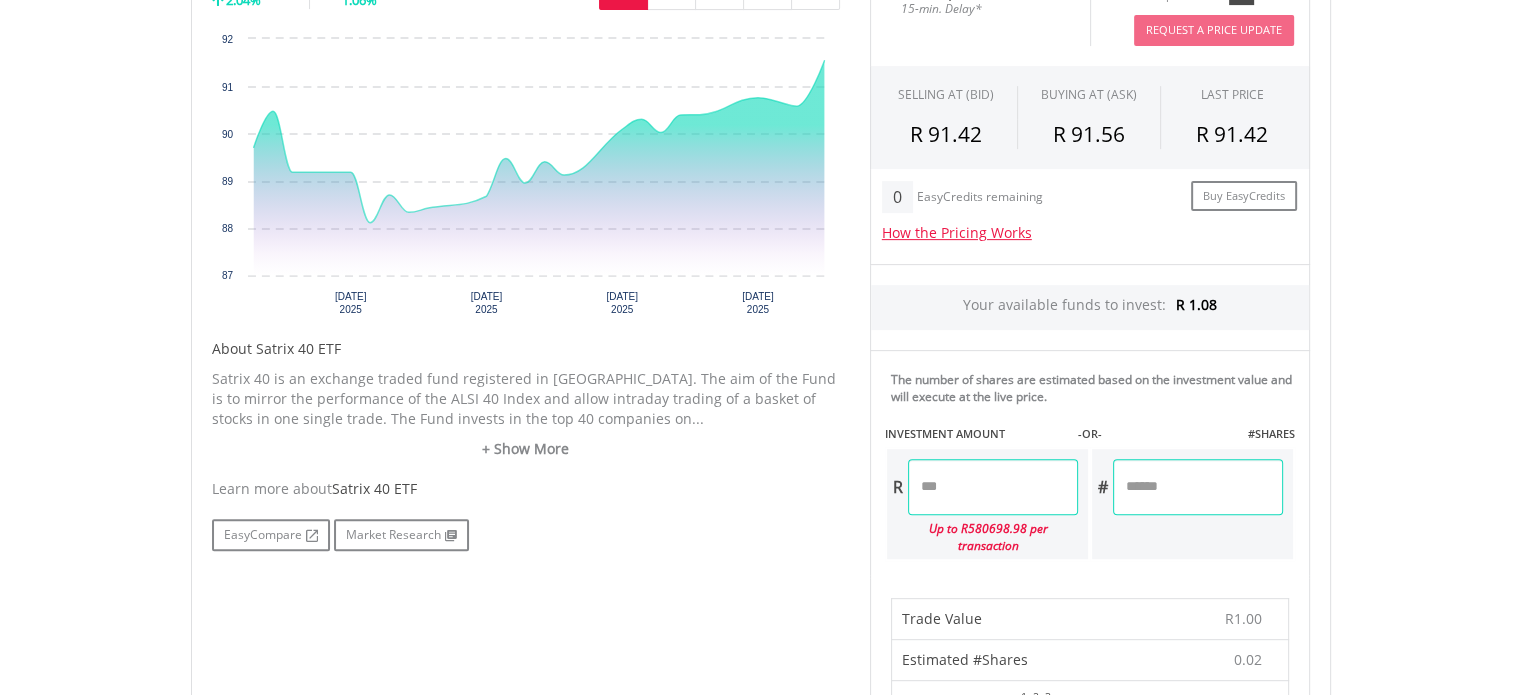 click on "****" at bounding box center (993, 487) 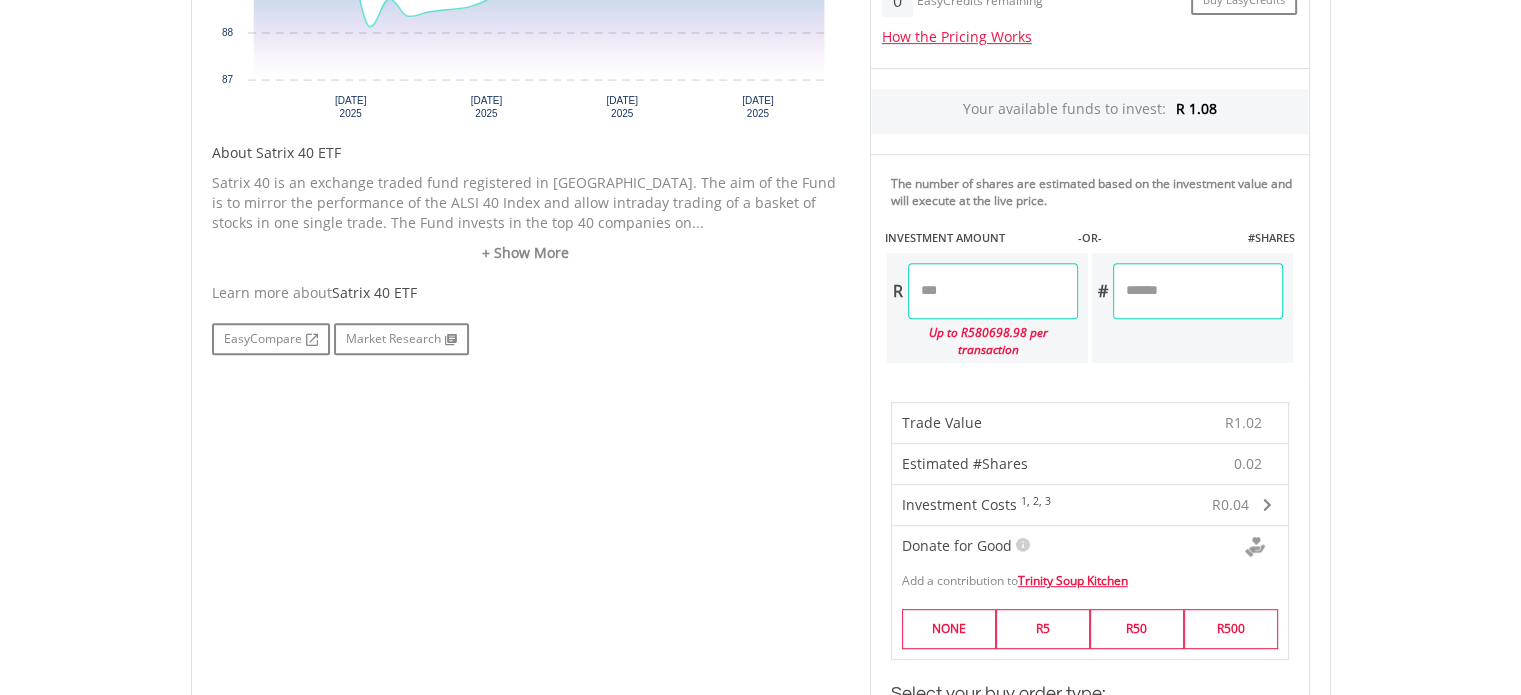 scroll, scrollTop: 900, scrollLeft: 0, axis: vertical 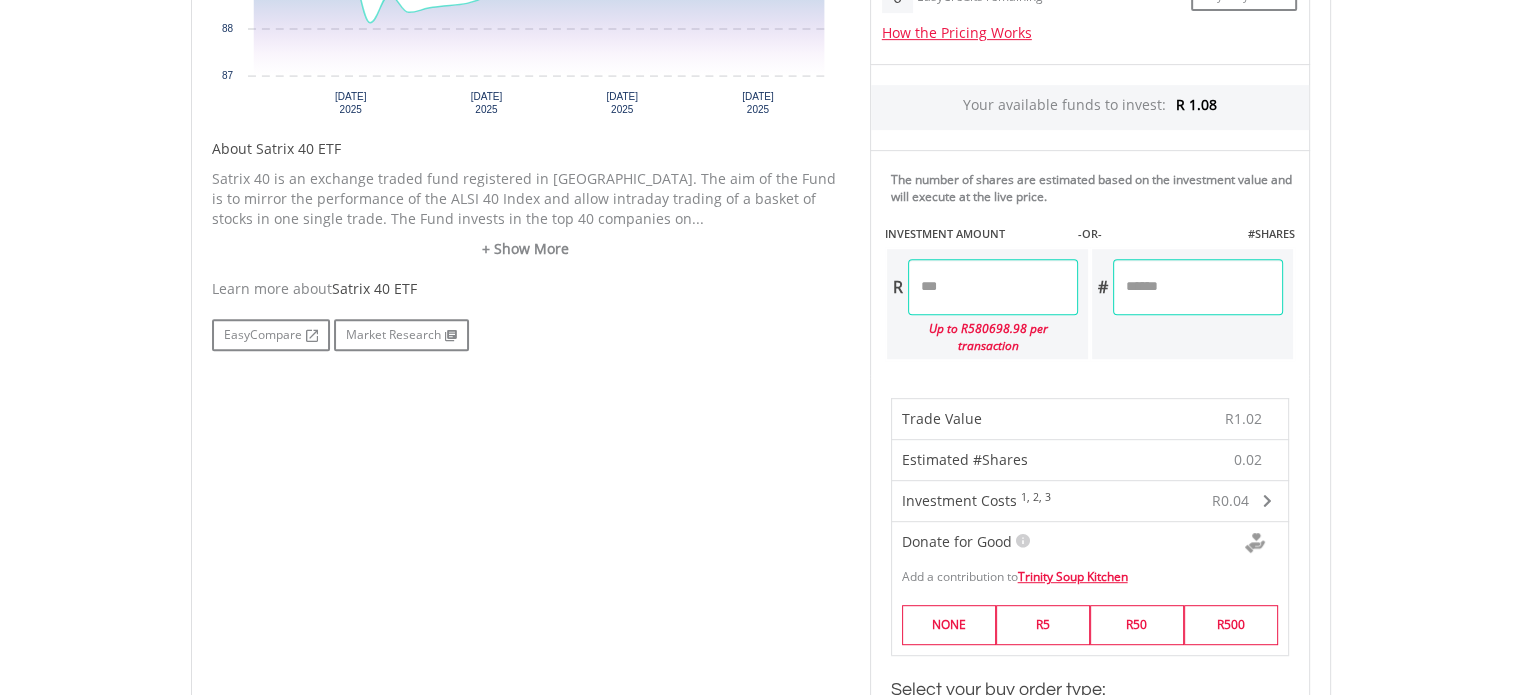 type on "****" 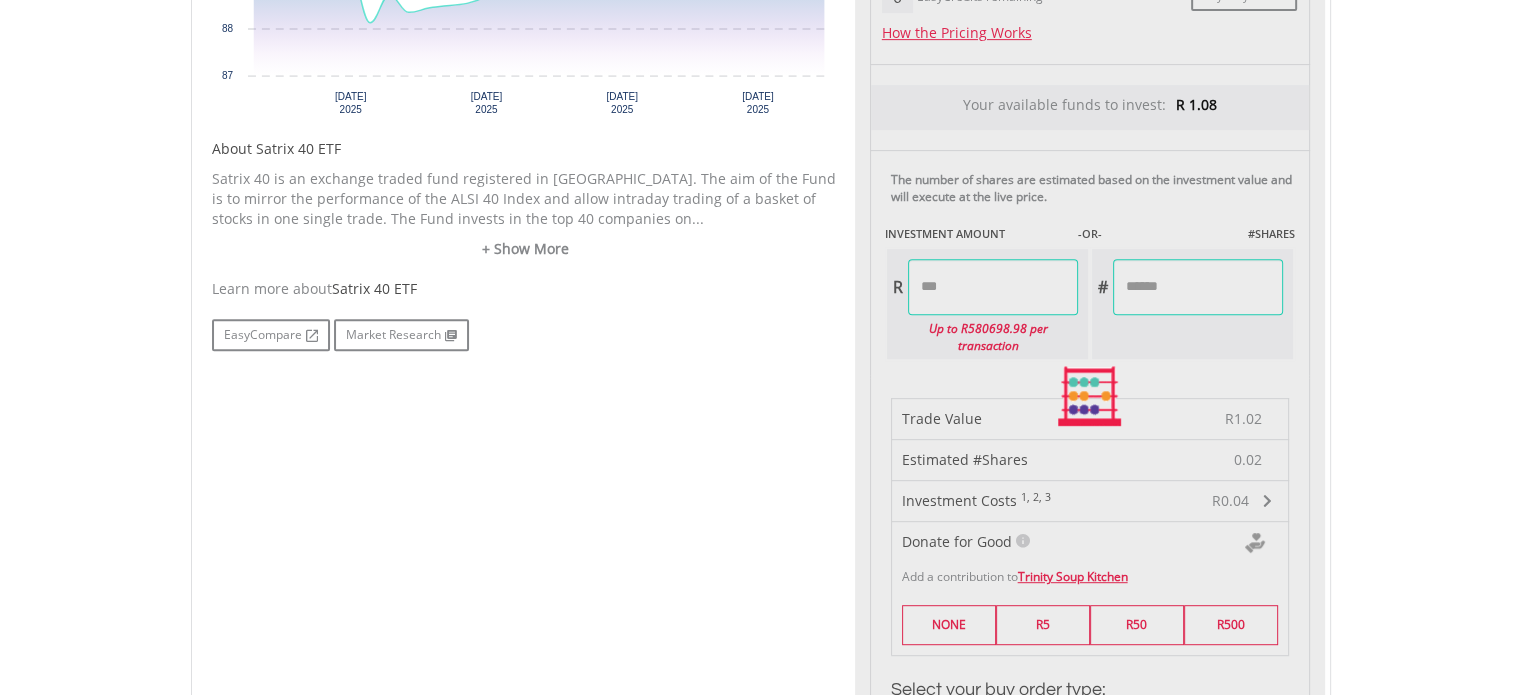 type on "******" 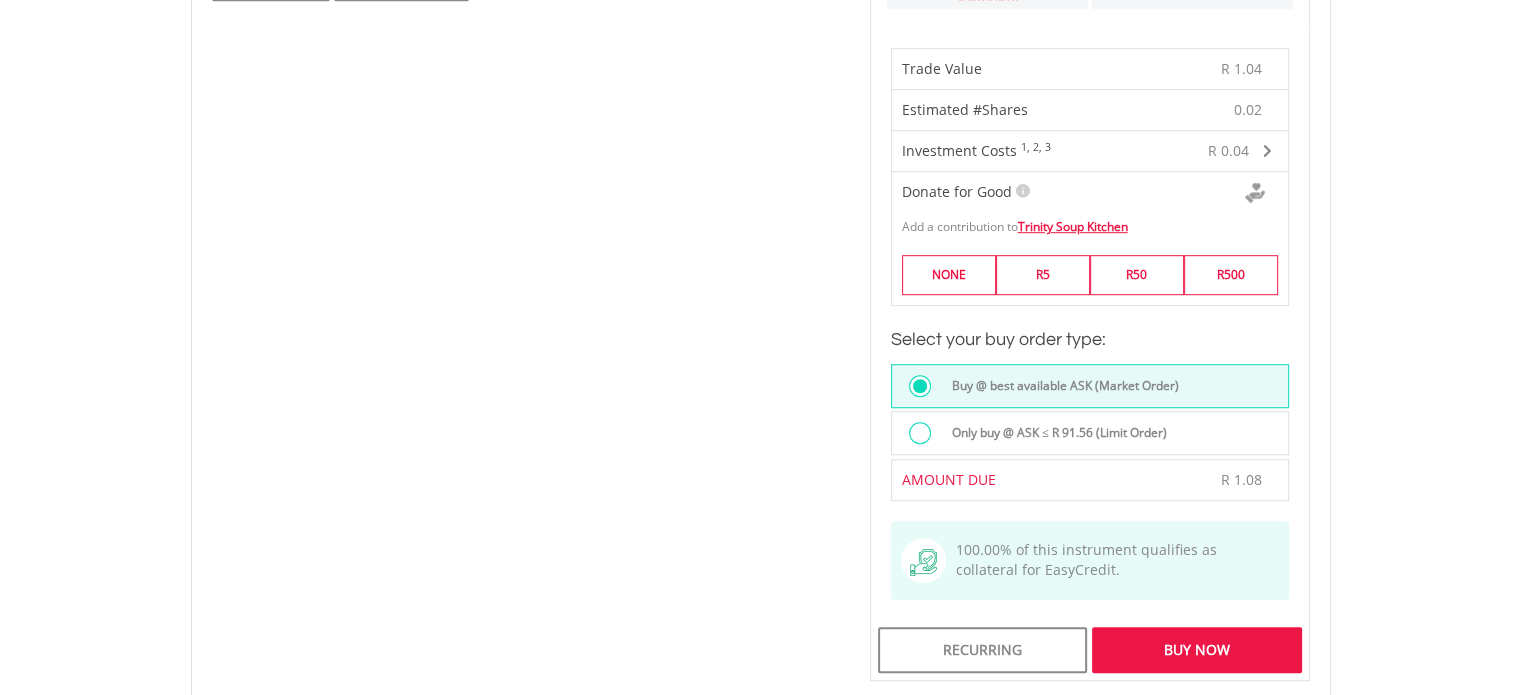 scroll, scrollTop: 1300, scrollLeft: 0, axis: vertical 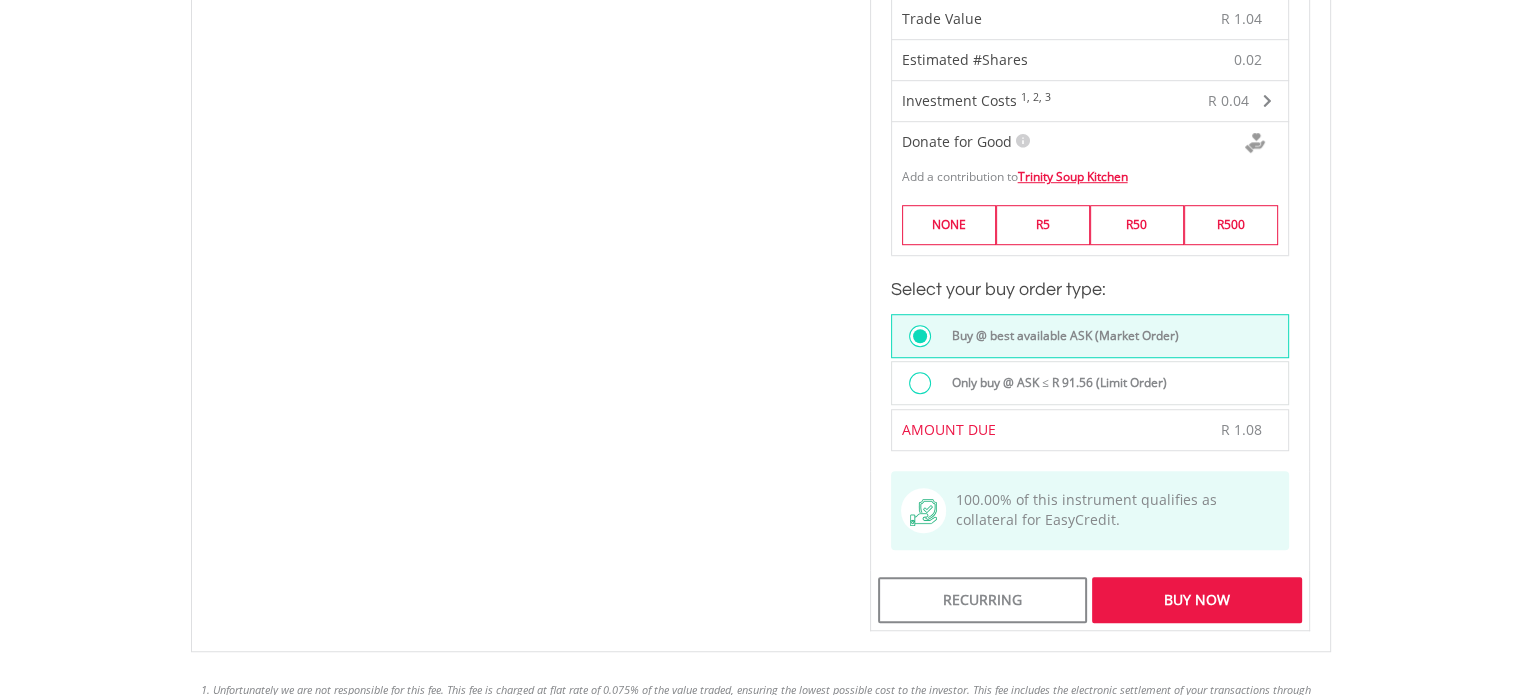 click on "Buy Now" at bounding box center (1196, 600) 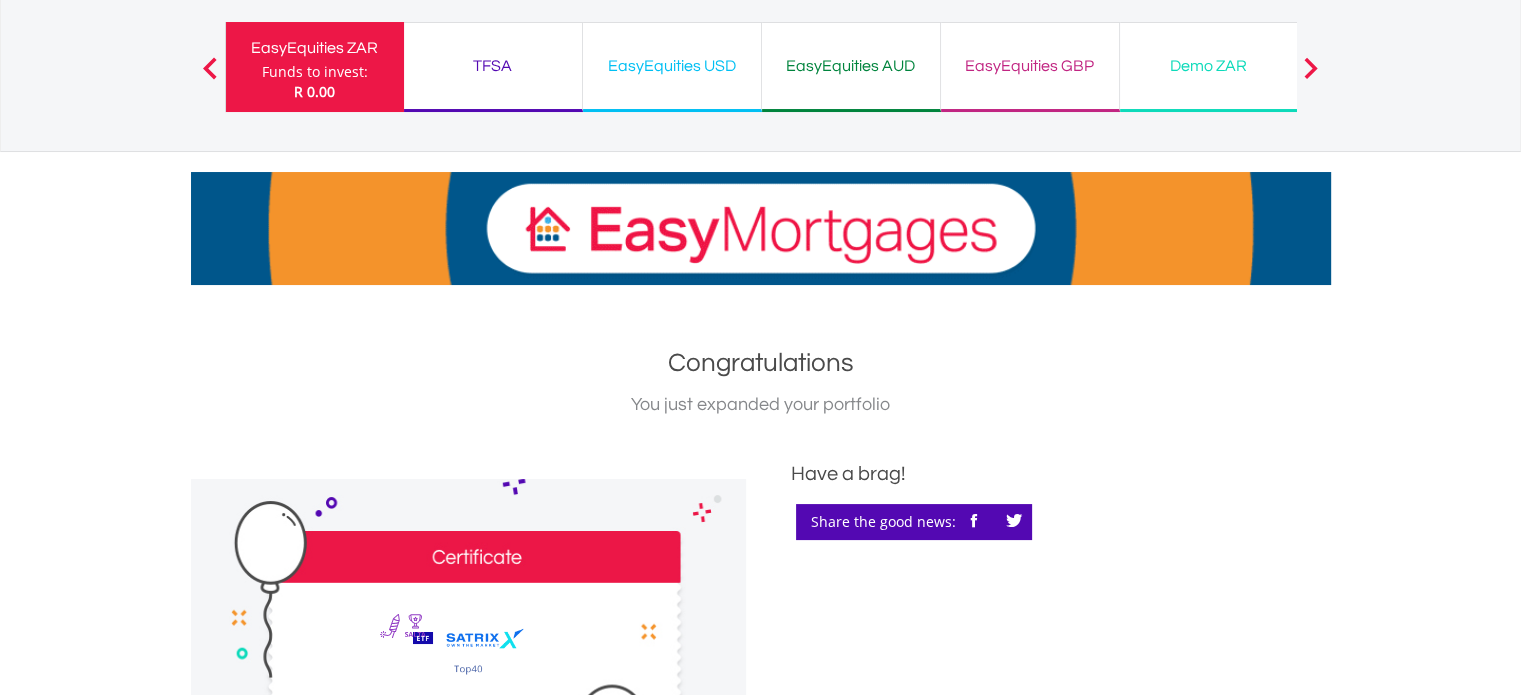 scroll, scrollTop: 200, scrollLeft: 0, axis: vertical 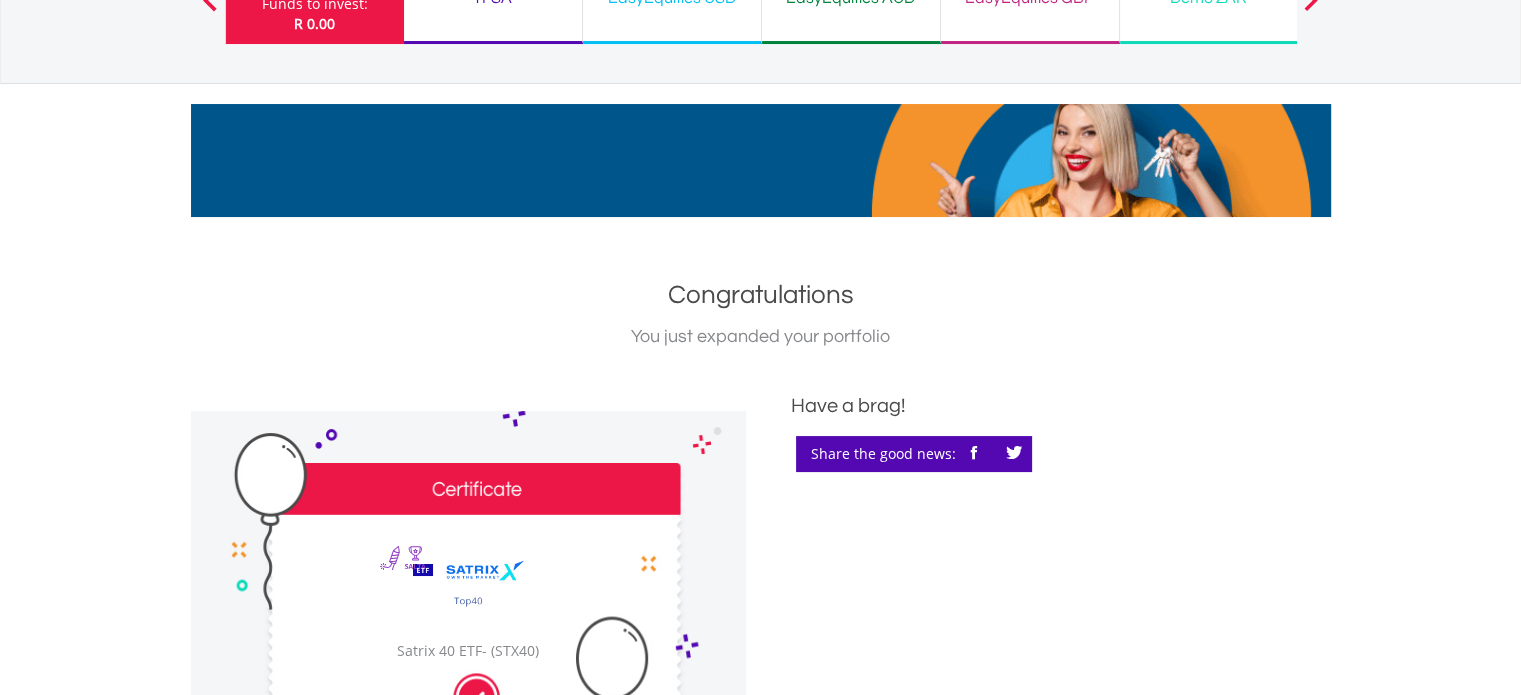 click on "My Investments
Invest Now
New Listings
Sell
My Recurring Investments
Pending Orders
Switch Unit Trusts
Vouchers
Buy a Voucher
Redeem a Voucher" at bounding box center [760, 771] 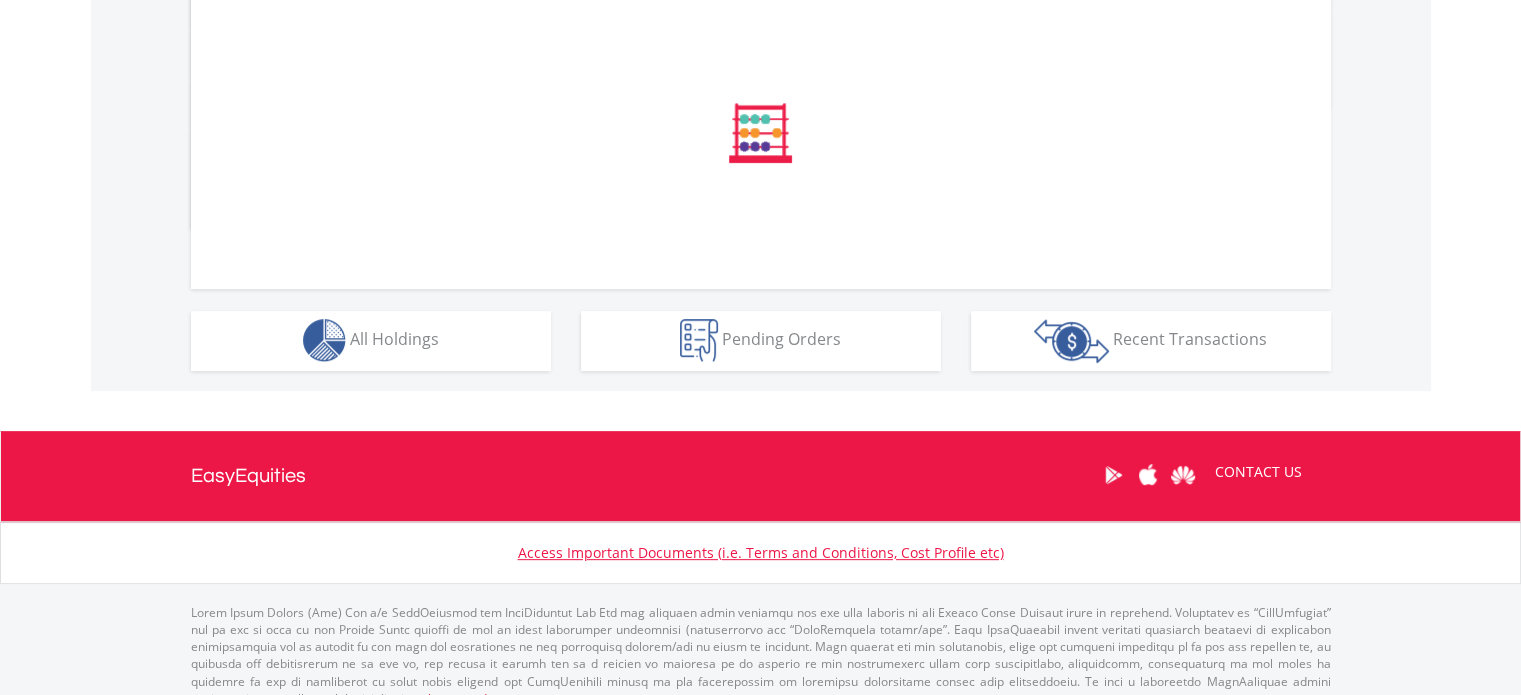 scroll, scrollTop: 1074, scrollLeft: 0, axis: vertical 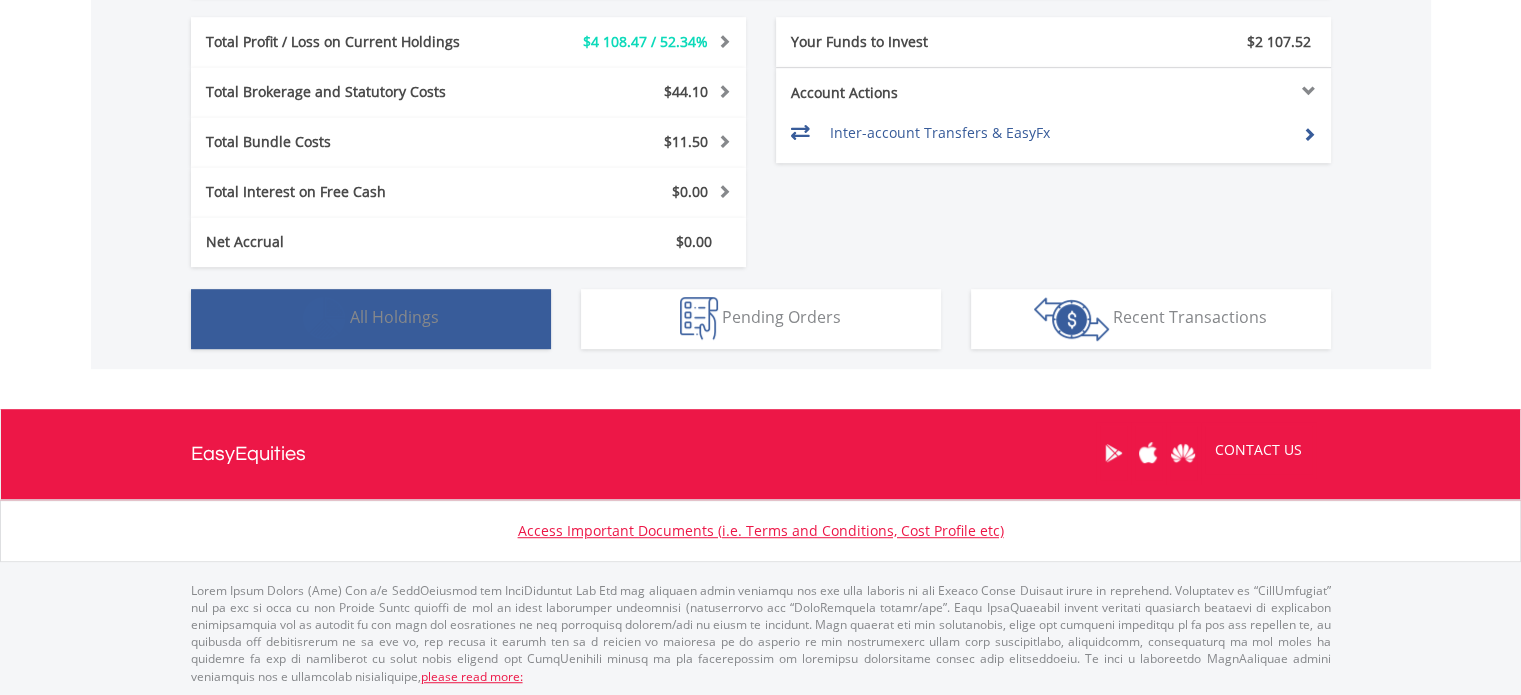 click on "Holdings
All Holdings" at bounding box center [371, 319] 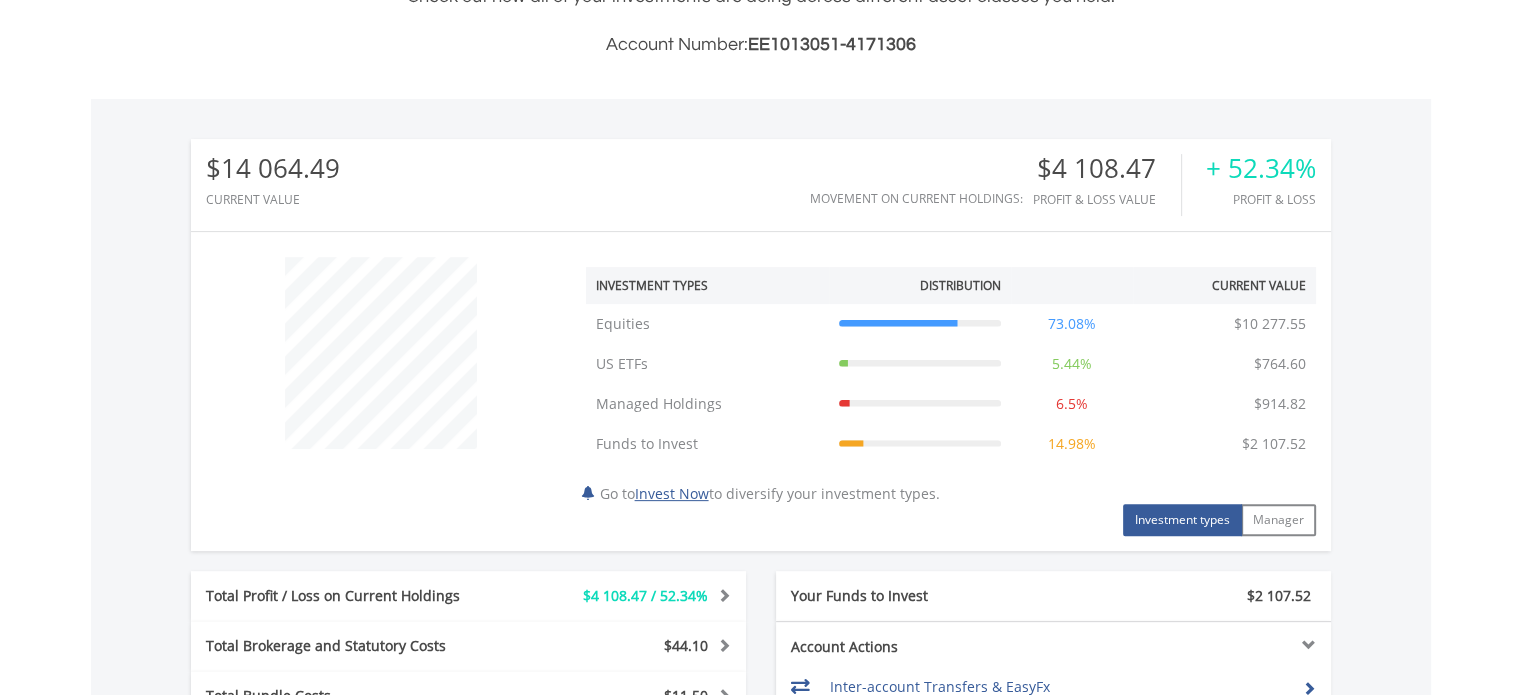 scroll, scrollTop: 464, scrollLeft: 0, axis: vertical 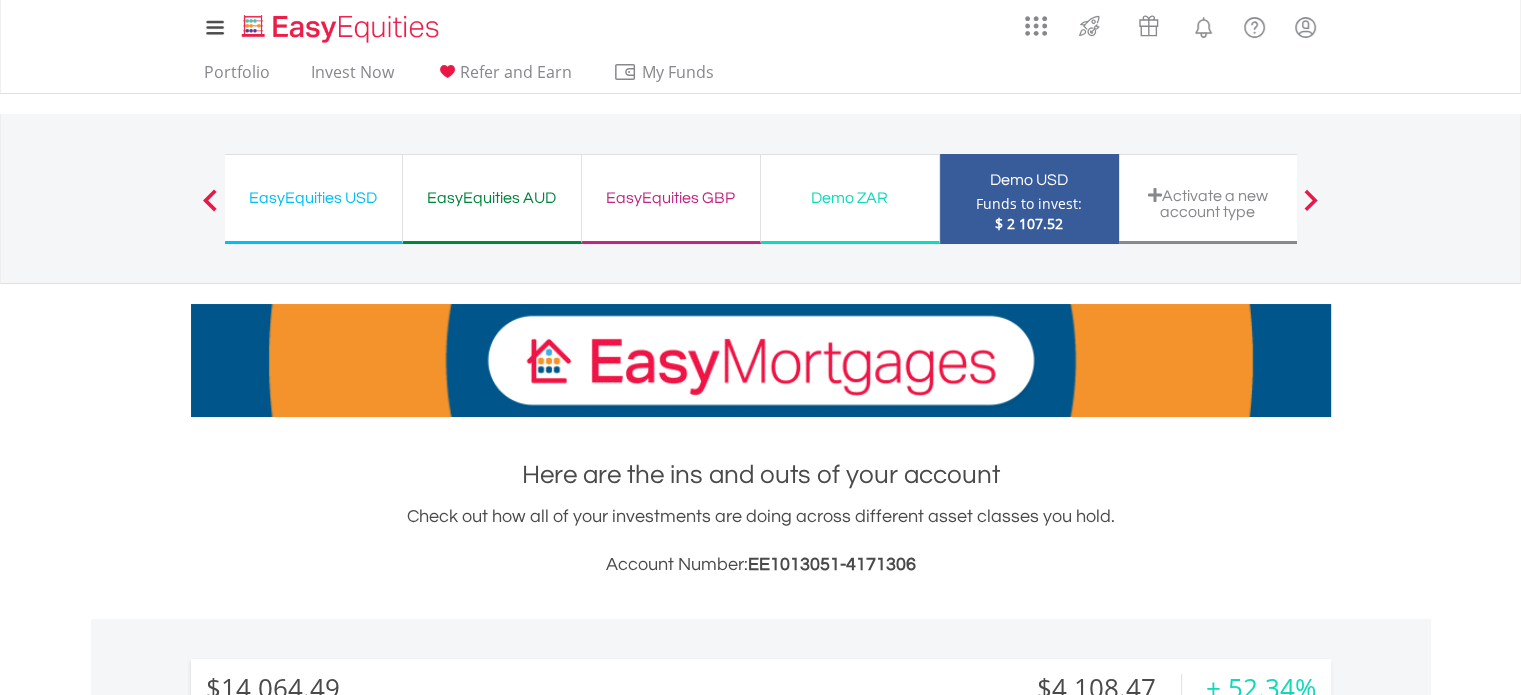 click on "Demo ZAR" at bounding box center [850, 198] 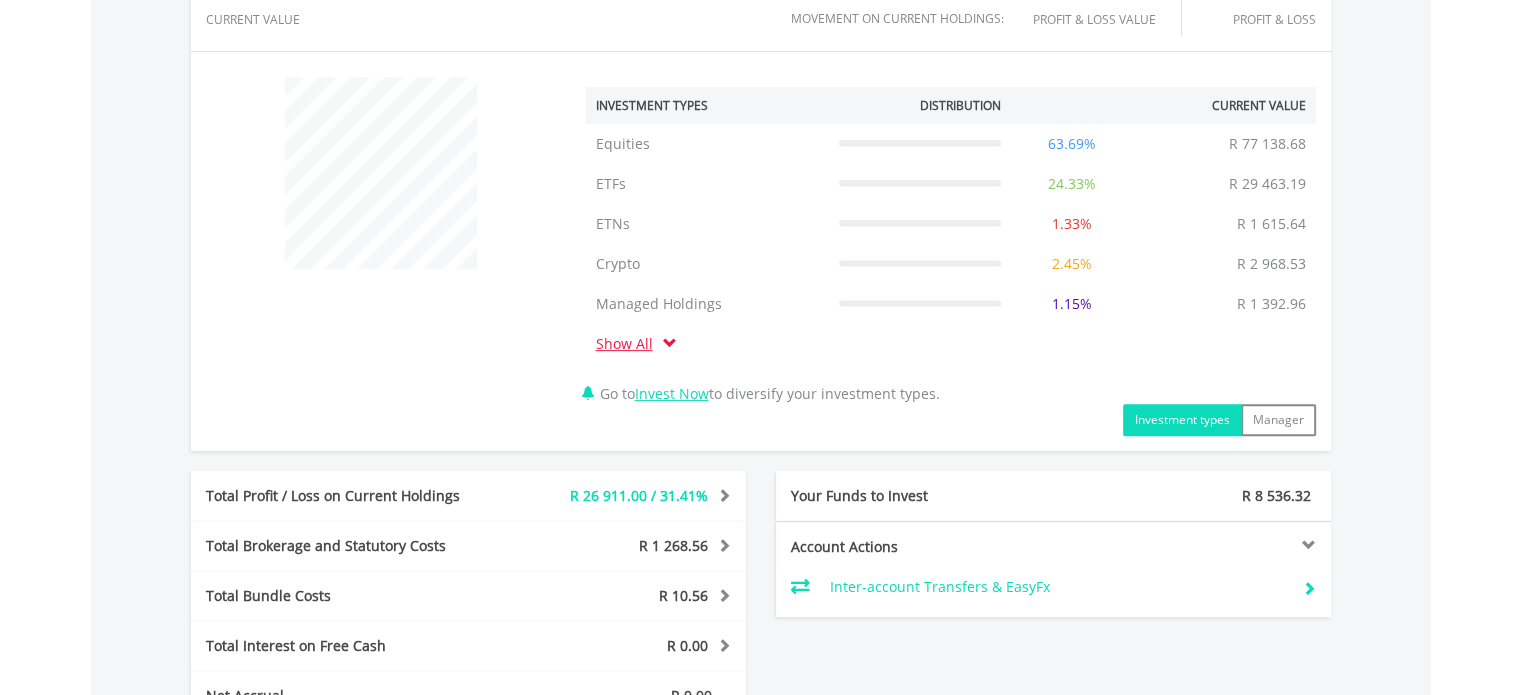 scroll, scrollTop: 1154, scrollLeft: 0, axis: vertical 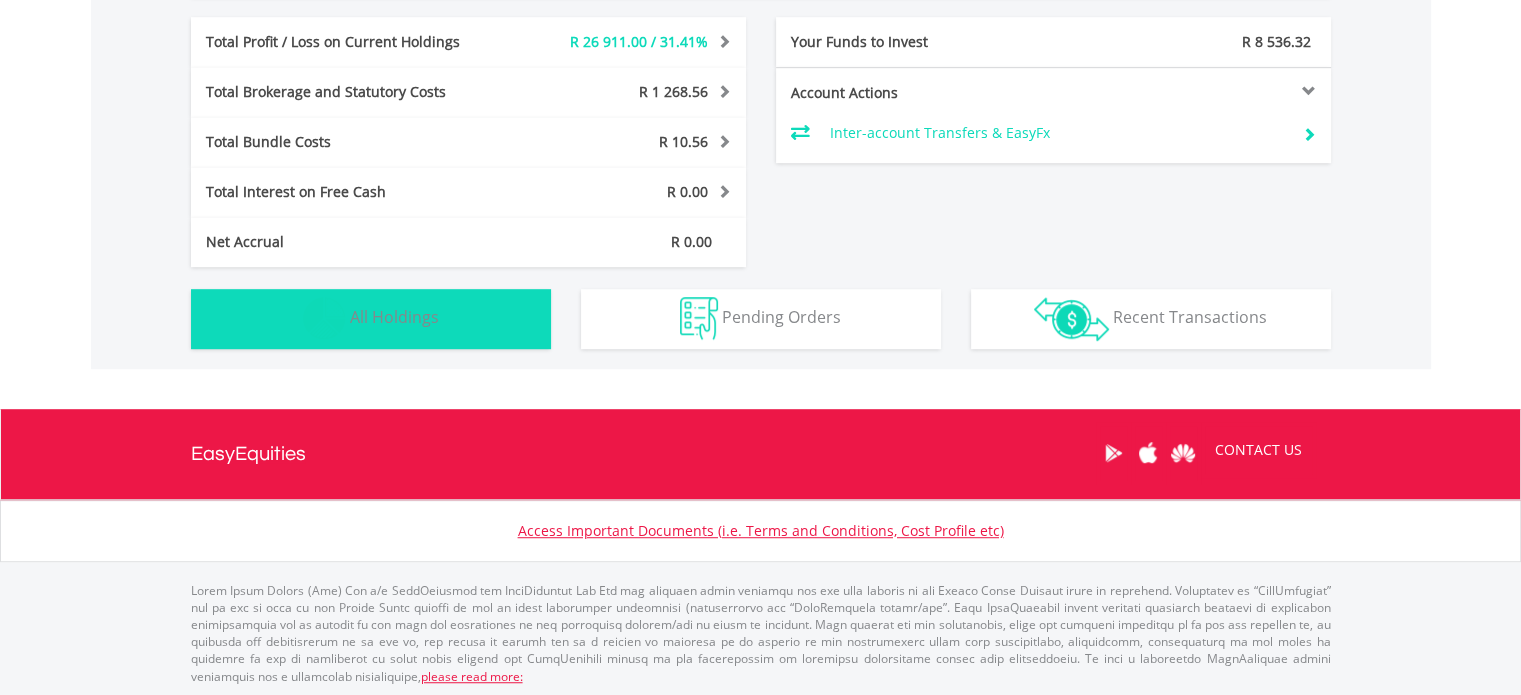 click on "Holdings
All Holdings" at bounding box center (371, 319) 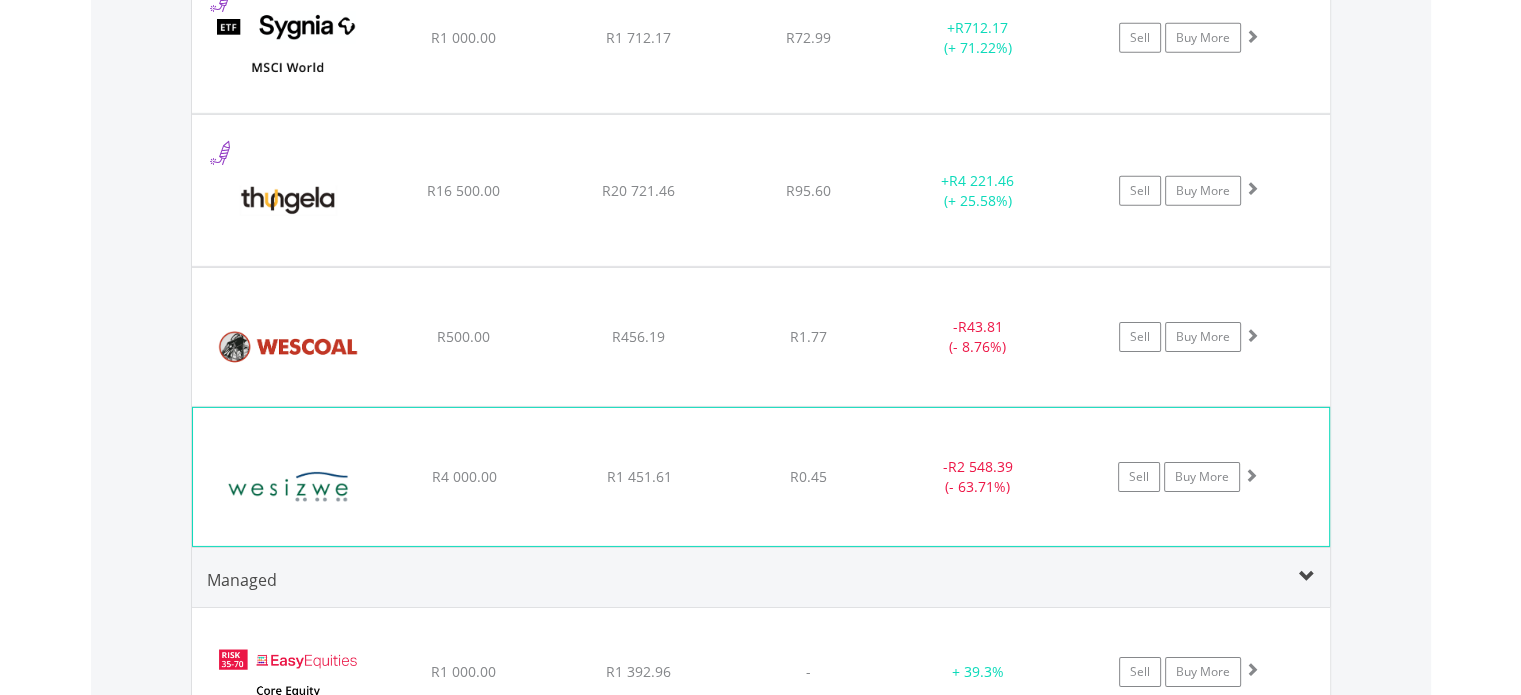 scroll, scrollTop: 6661, scrollLeft: 0, axis: vertical 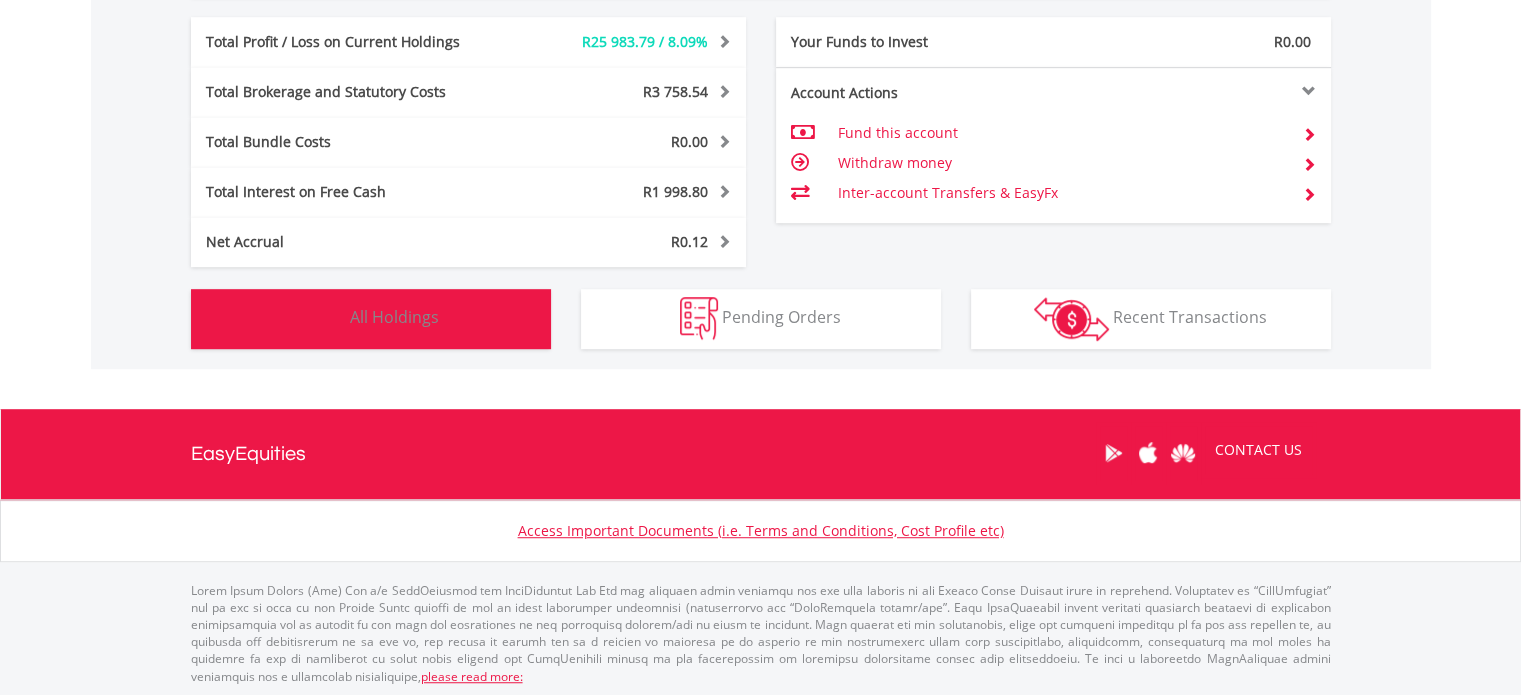 click on "All Holdings" at bounding box center [394, 317] 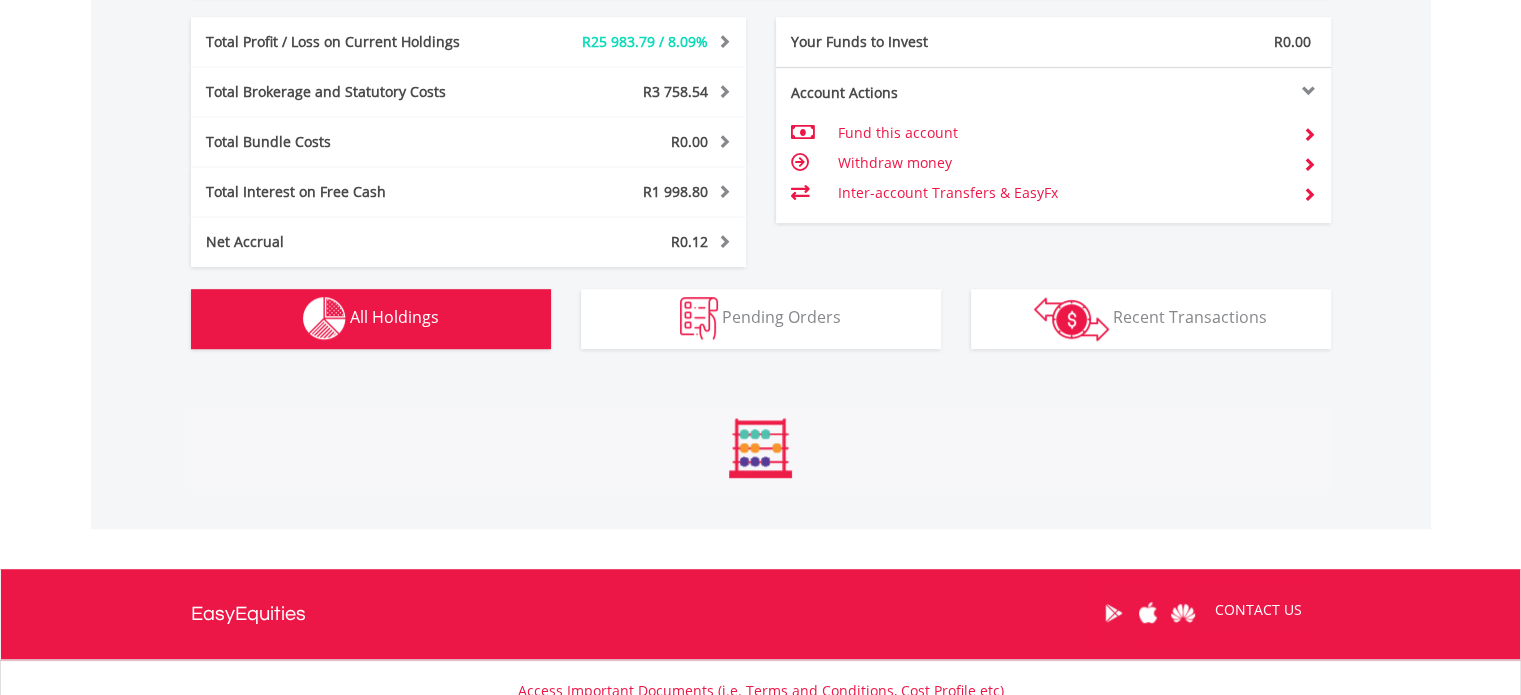 scroll, scrollTop: 1561, scrollLeft: 0, axis: vertical 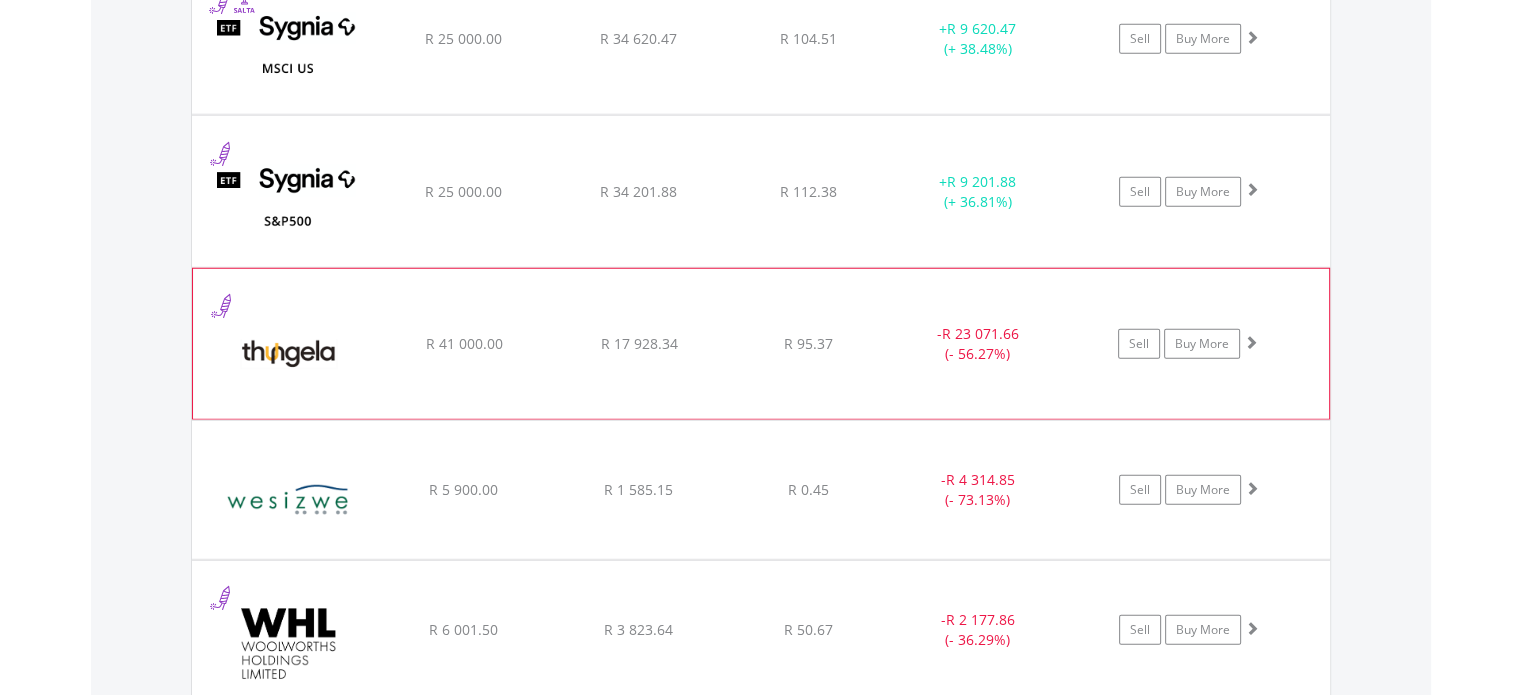 click on "R 95.37" at bounding box center (808, -3694) 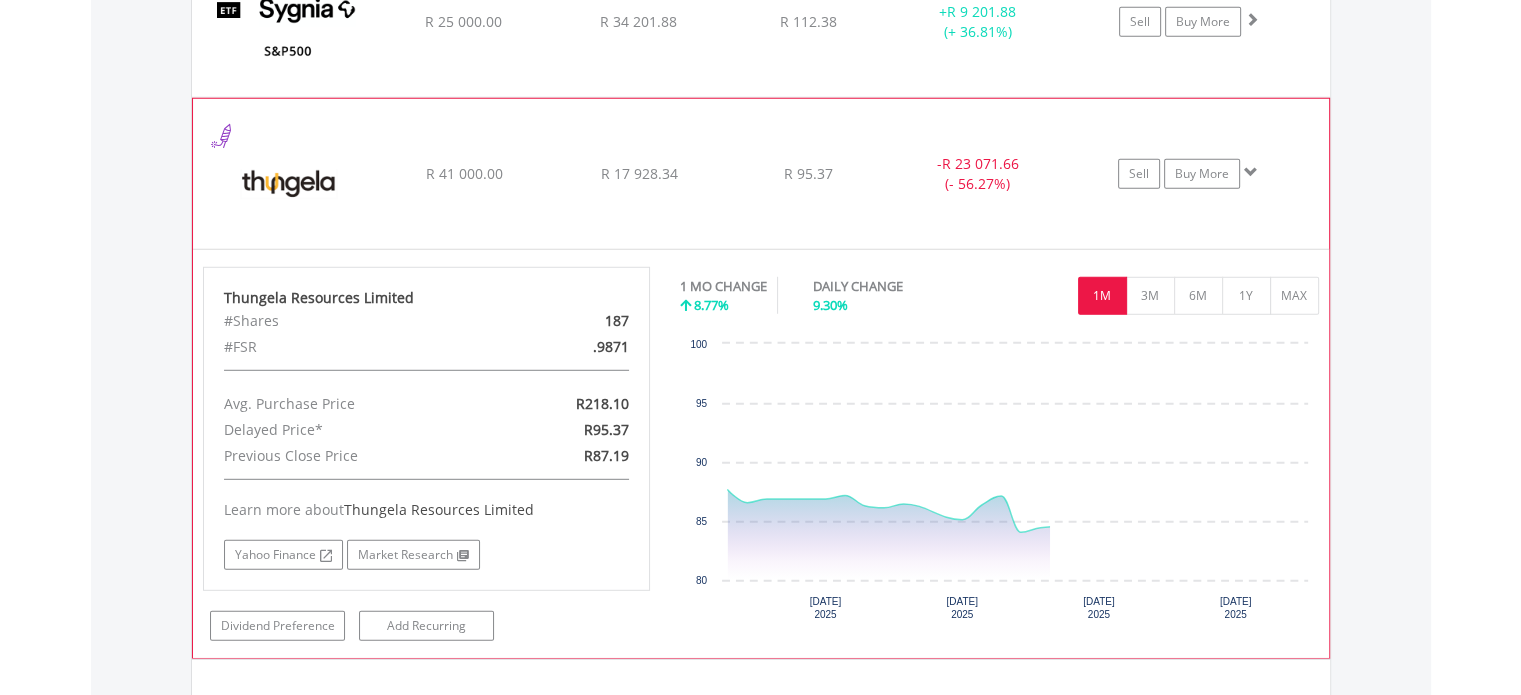 scroll, scrollTop: 5631, scrollLeft: 0, axis: vertical 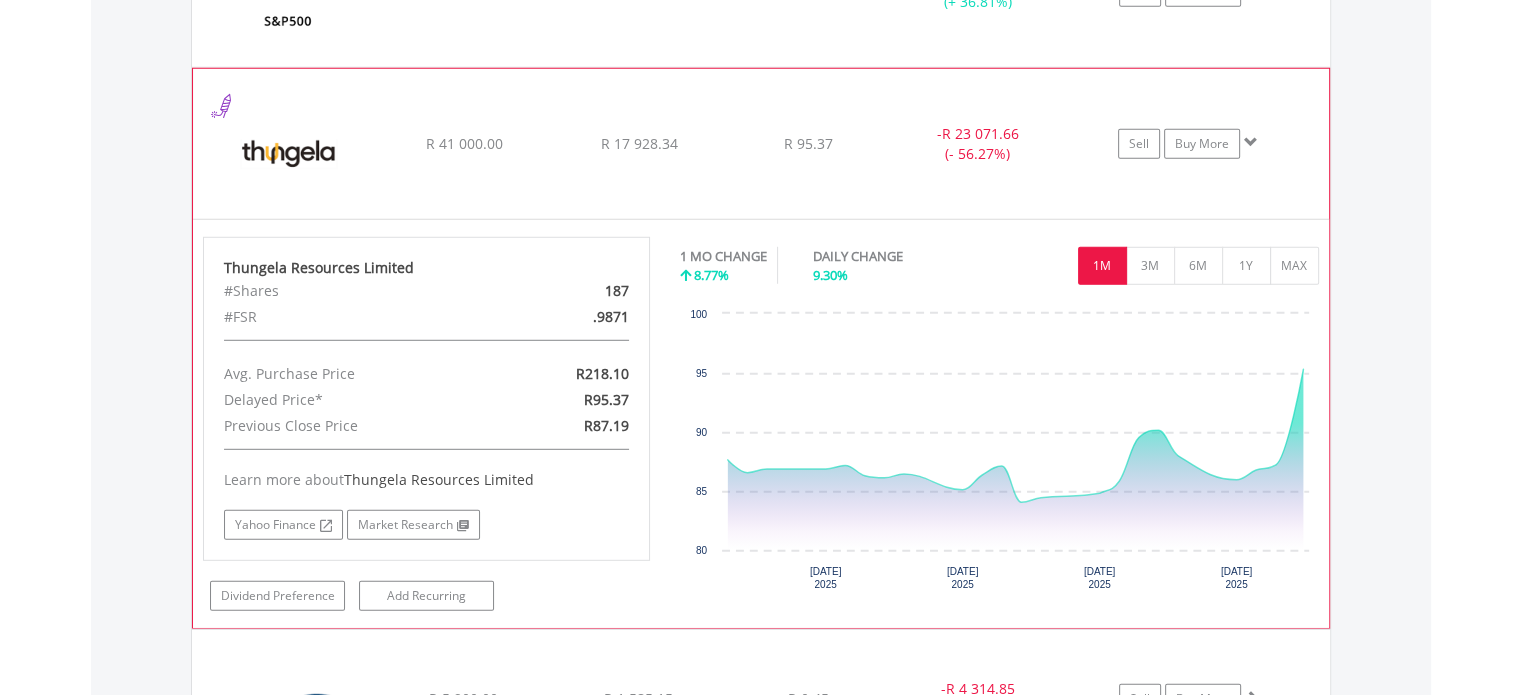 click on "1 MO CHANGE
8.77%
DAILY CHANGE
9.30%
1M
3M
6M
1Y
MAX" at bounding box center [999, 270] 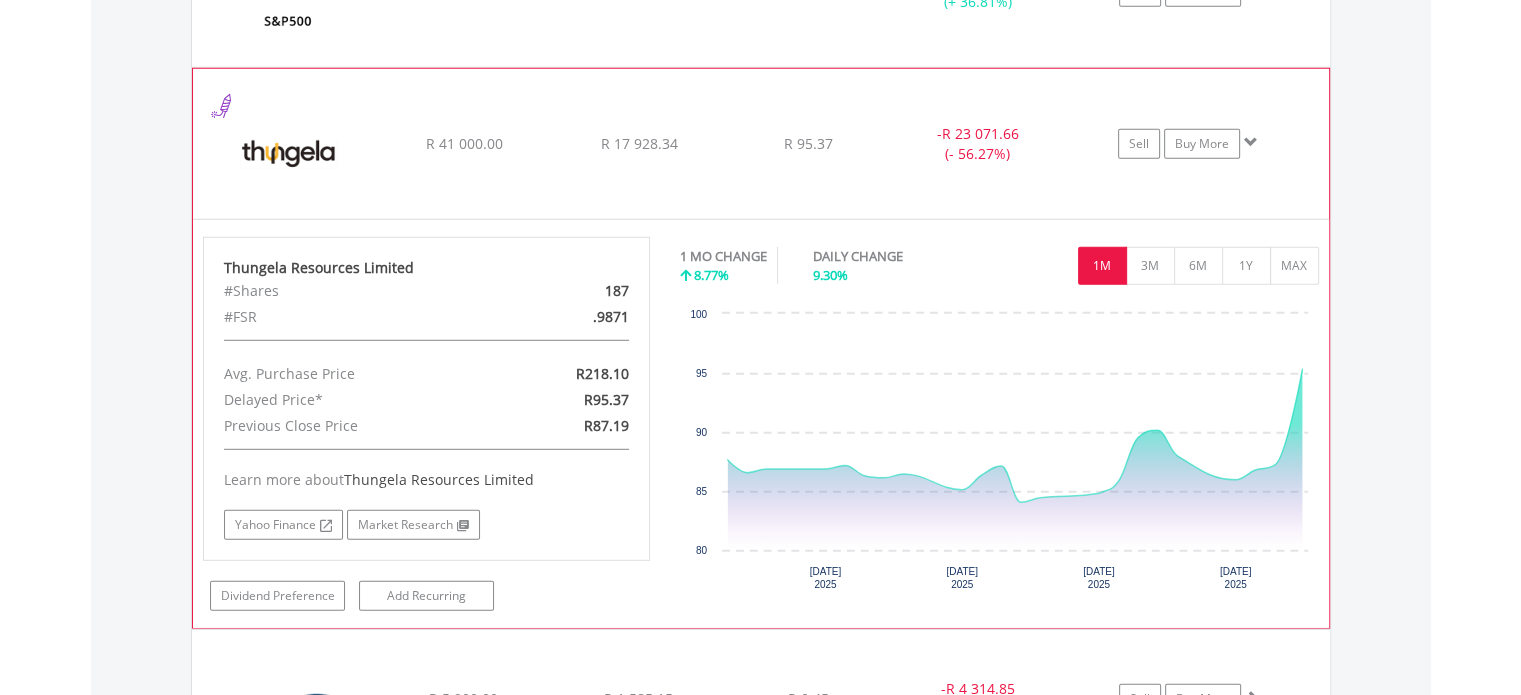 click on "1 MO CHANGE
8.77%
DAILY CHANGE
9.30%
1M
3M
6M
1Y
MAX" at bounding box center [999, 270] 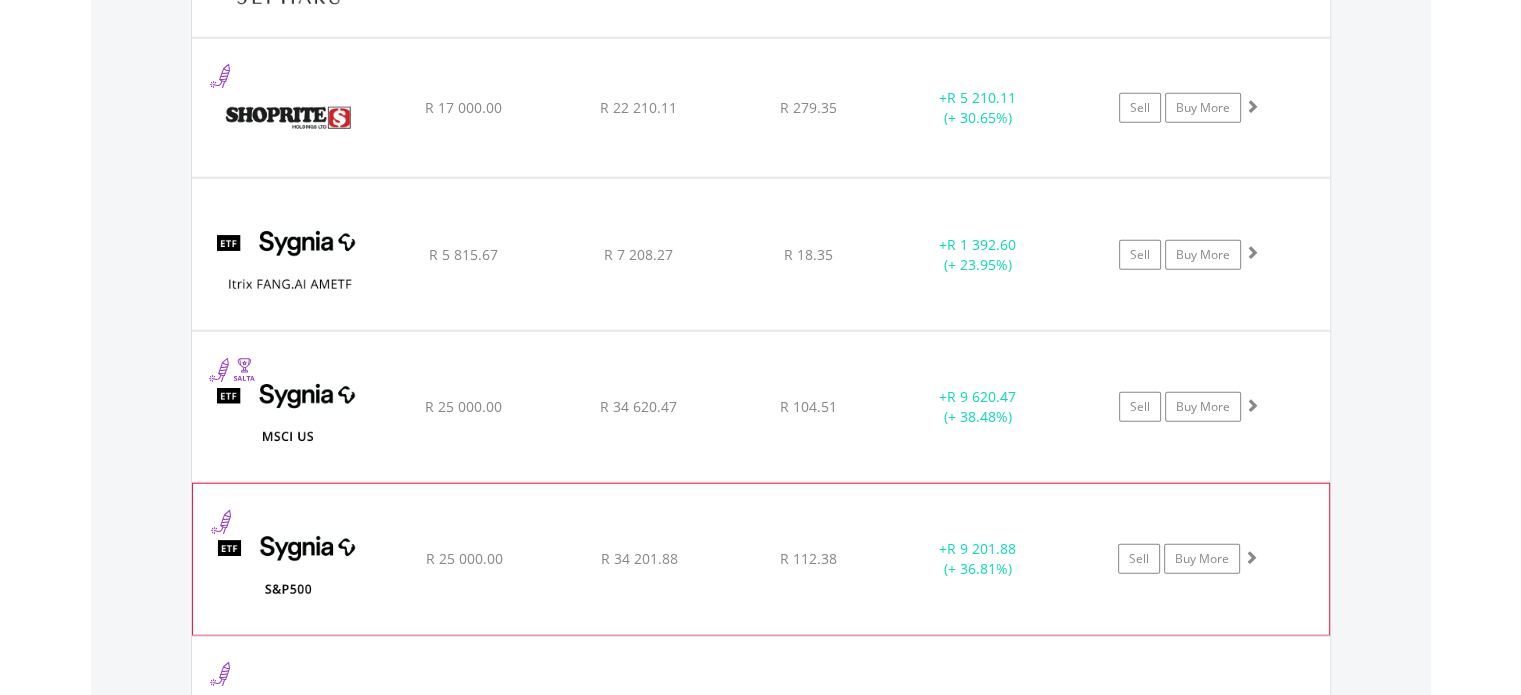 scroll, scrollTop: 5031, scrollLeft: 0, axis: vertical 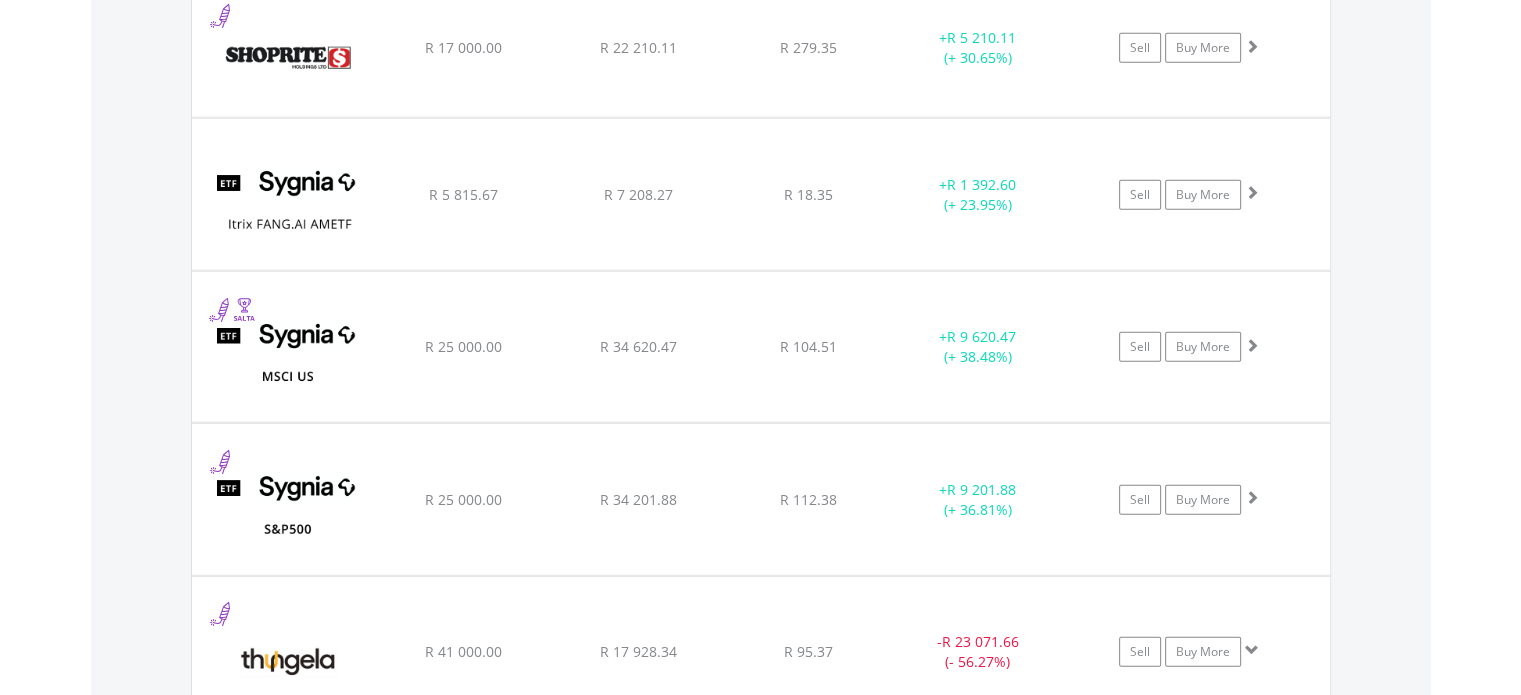 drag, startPoint x: 959, startPoint y: 289, endPoint x: 1380, endPoint y: 226, distance: 425.68768 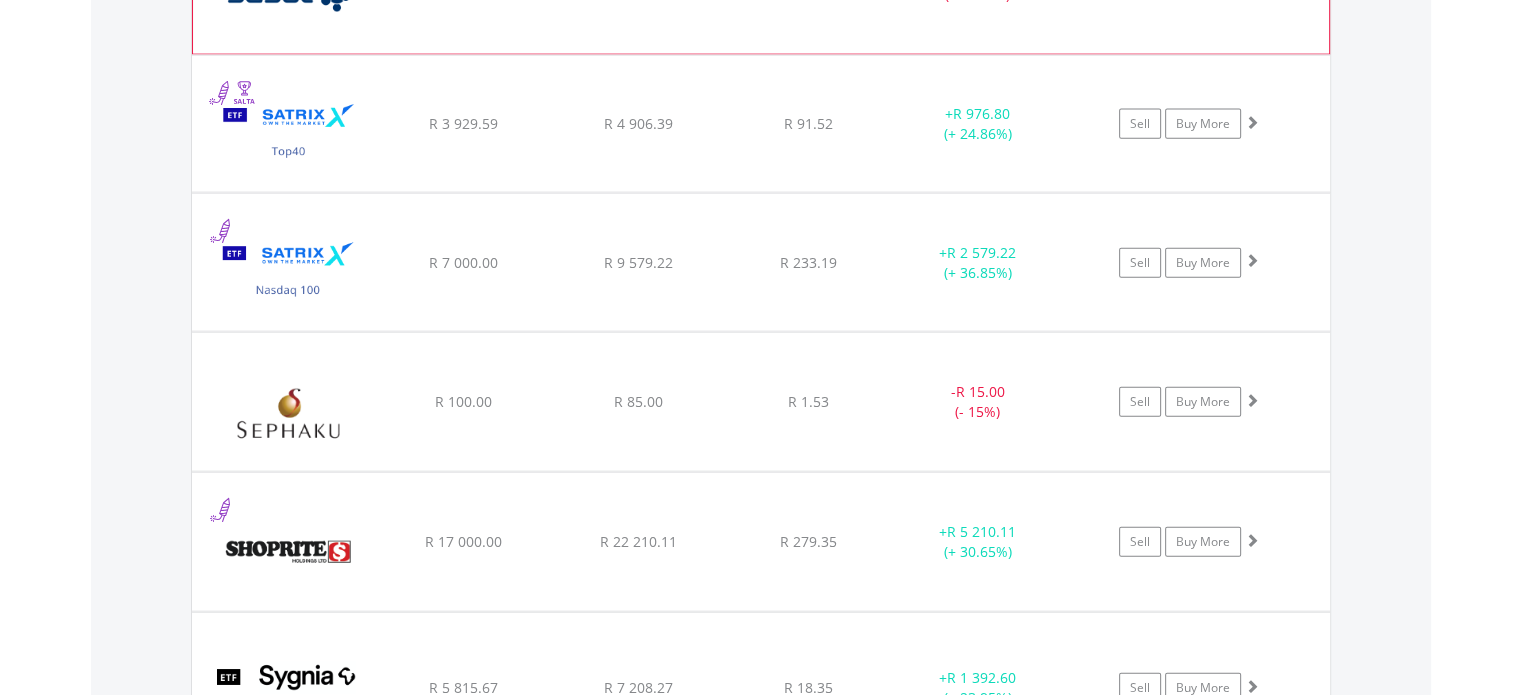 scroll, scrollTop: 4623, scrollLeft: 0, axis: vertical 